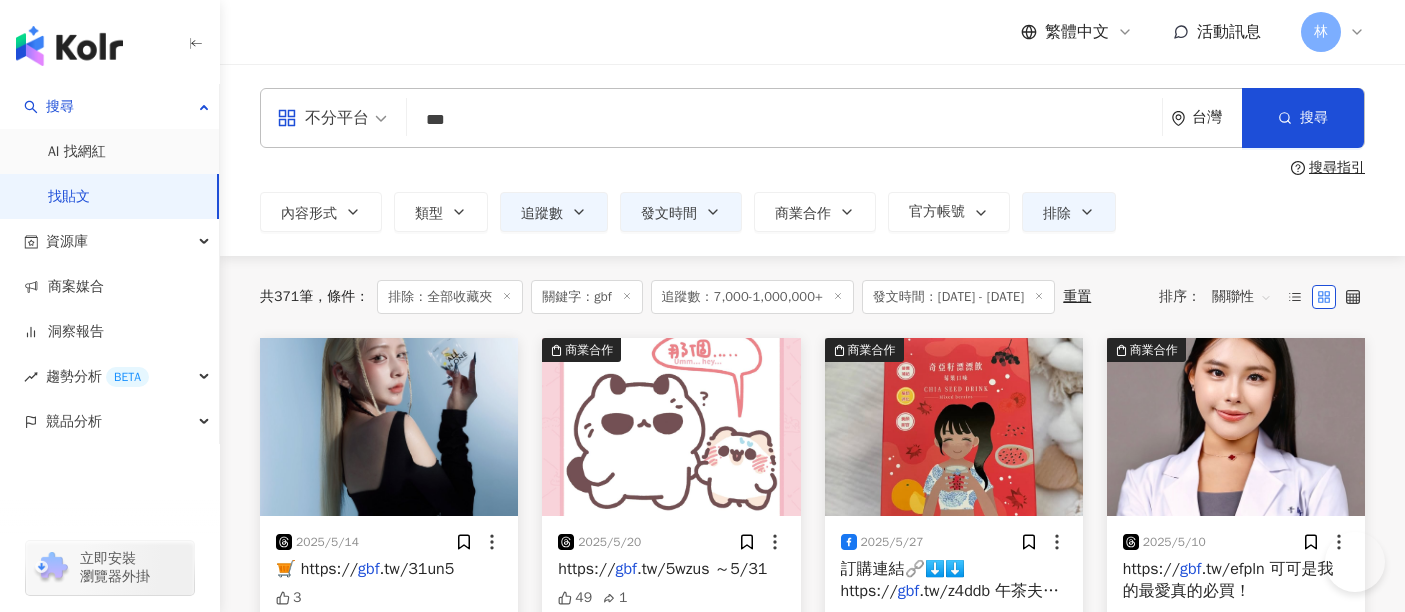scroll, scrollTop: 149, scrollLeft: 0, axis: vertical 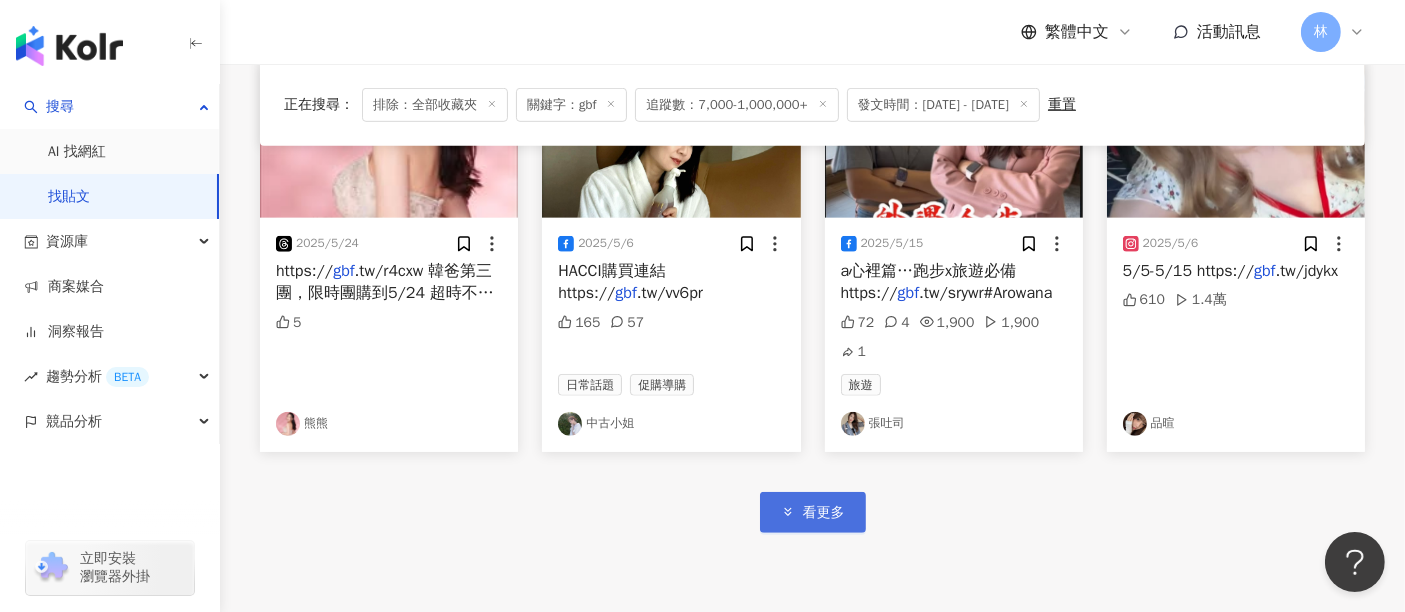click on "看更多" at bounding box center [813, 512] 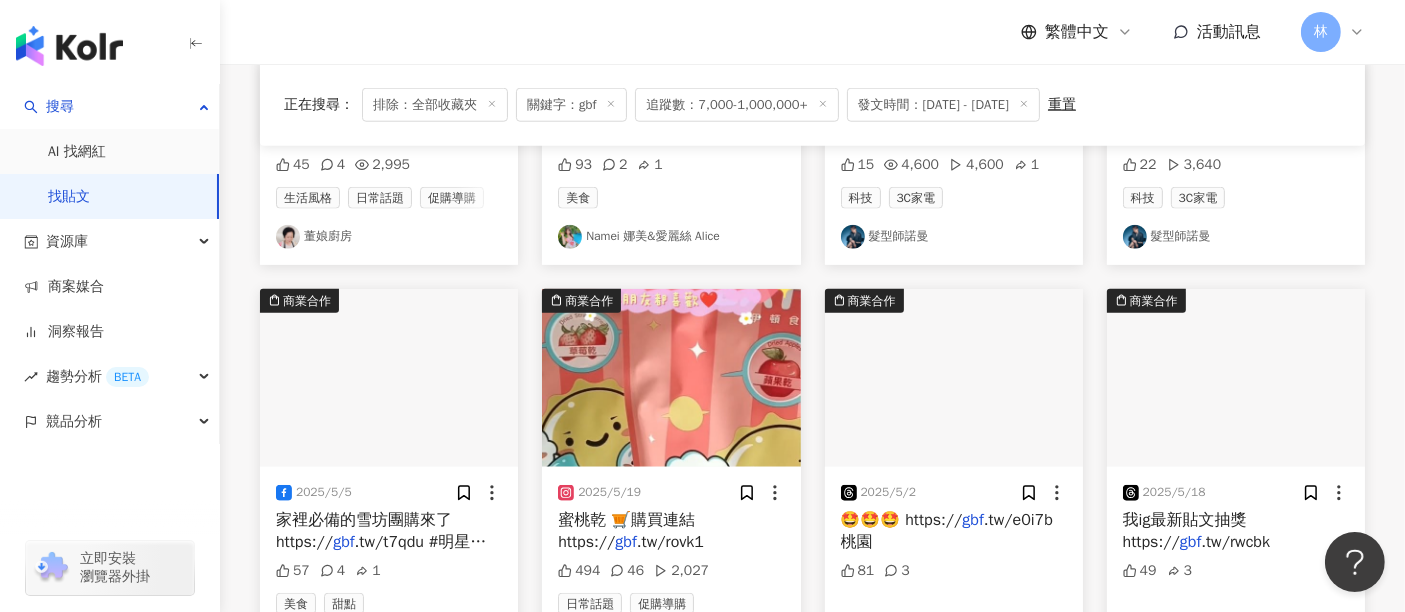 scroll, scrollTop: 2222, scrollLeft: 0, axis: vertical 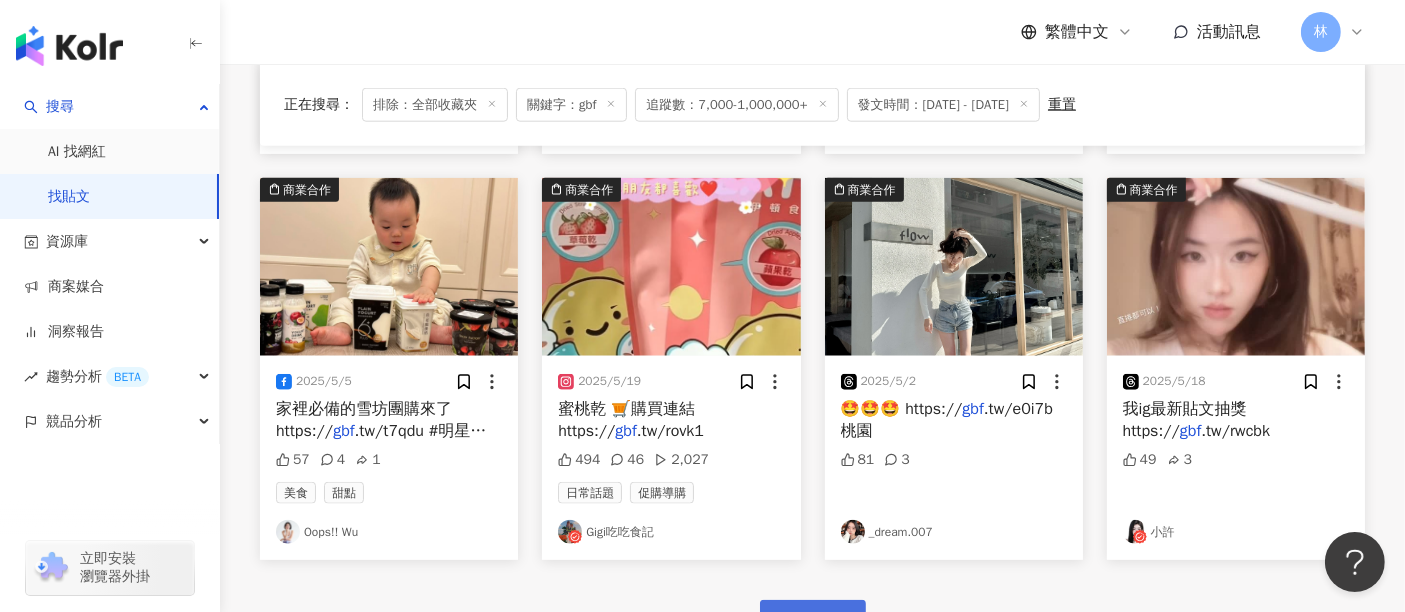 click on "看更多" at bounding box center (824, 621) 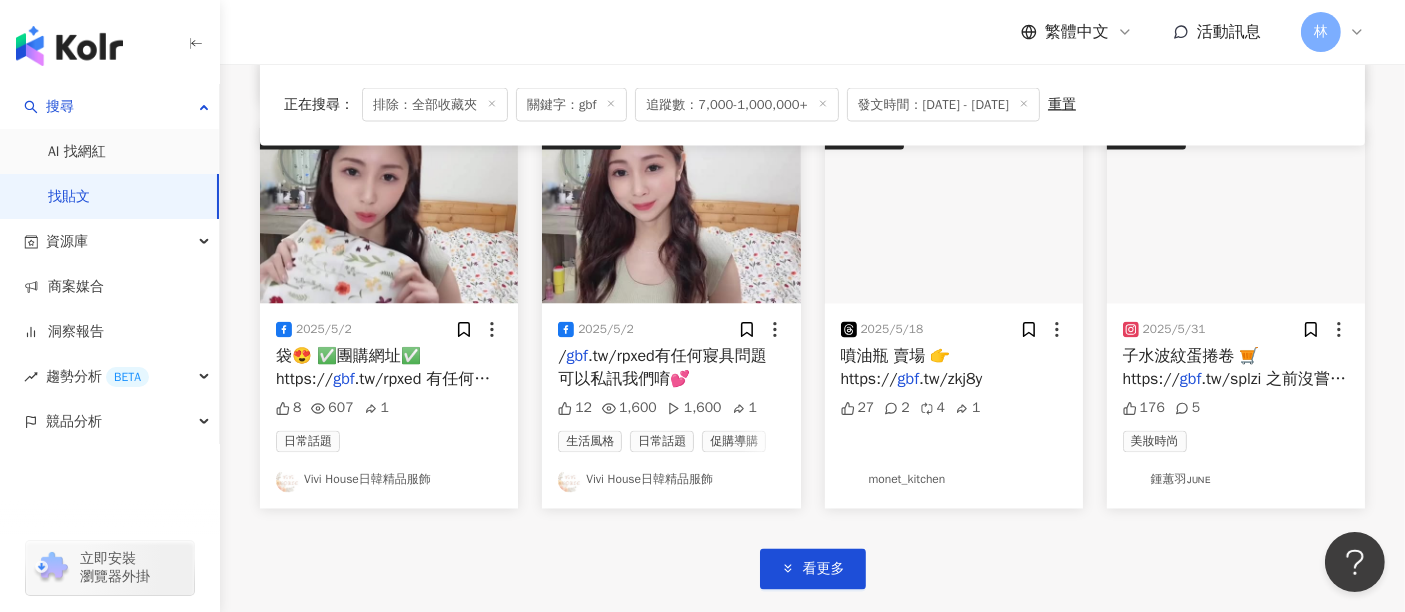 scroll, scrollTop: 3555, scrollLeft: 0, axis: vertical 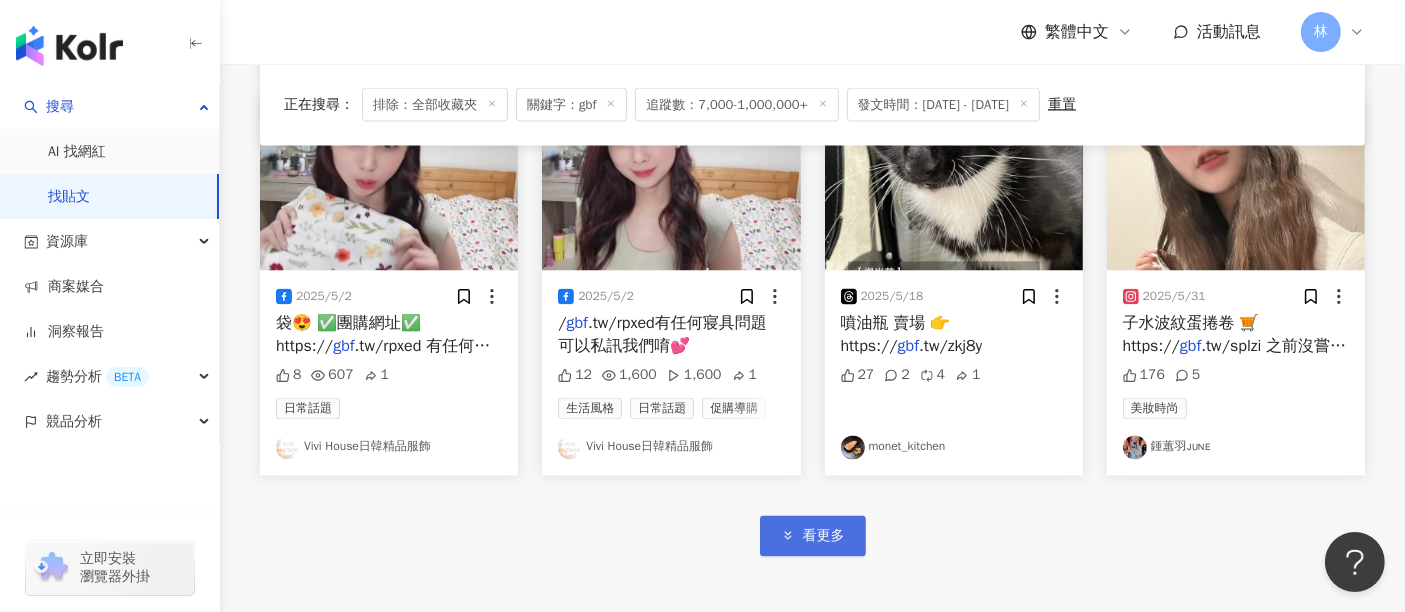 click on "看更多" at bounding box center (813, 536) 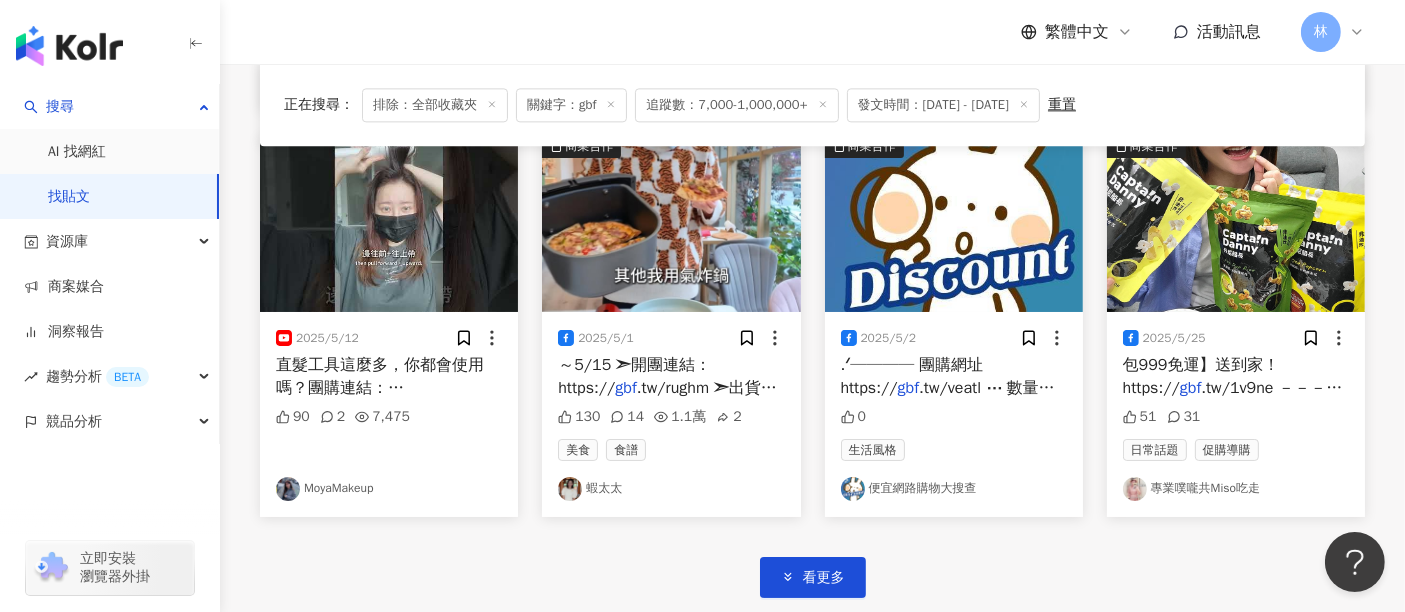 scroll, scrollTop: 4777, scrollLeft: 0, axis: vertical 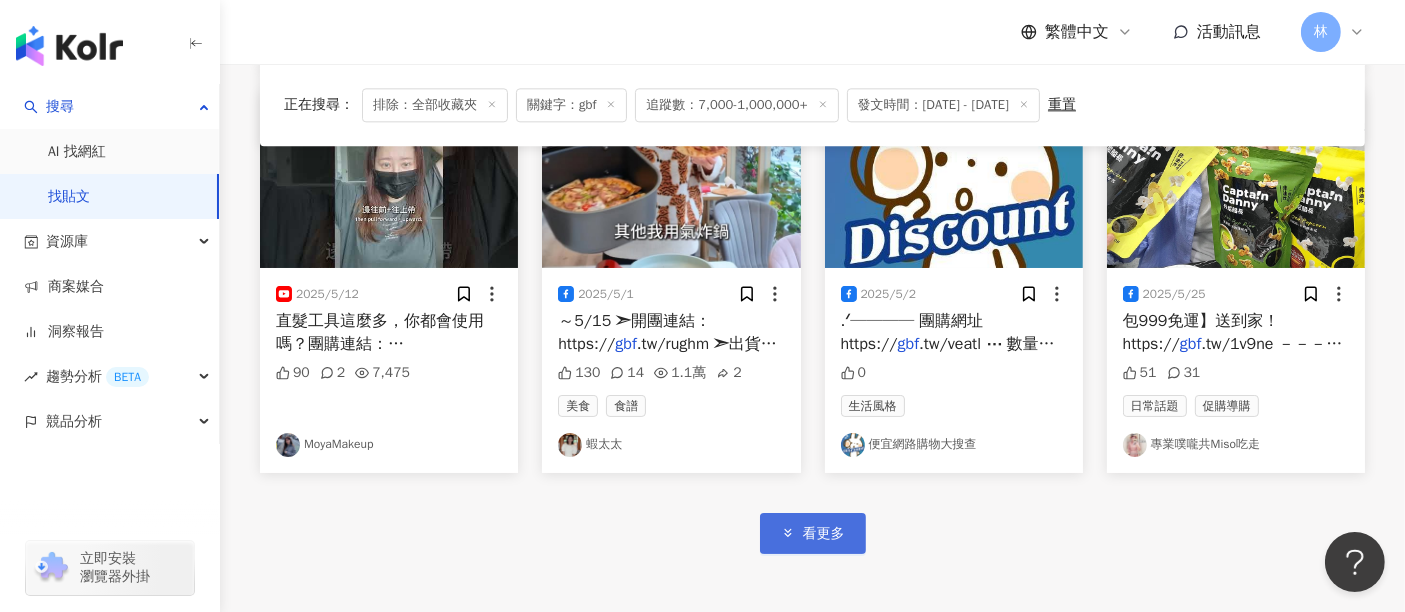 click on "看更多" at bounding box center (813, 533) 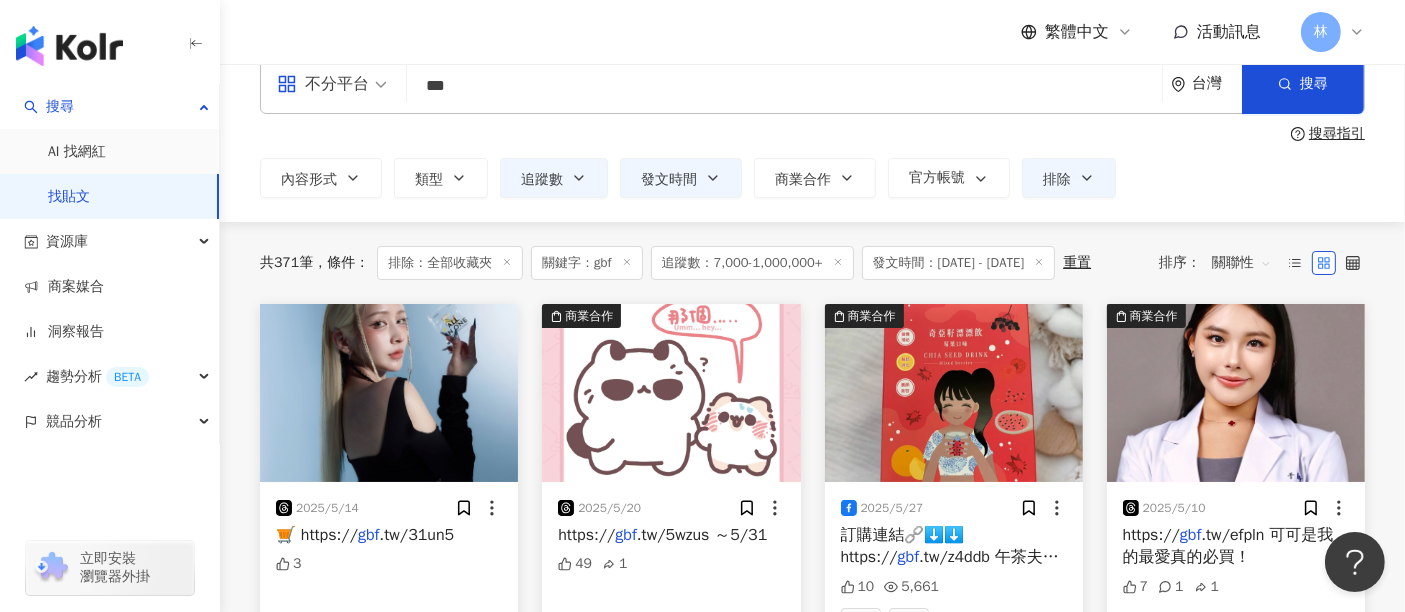 scroll, scrollTop: 0, scrollLeft: 0, axis: both 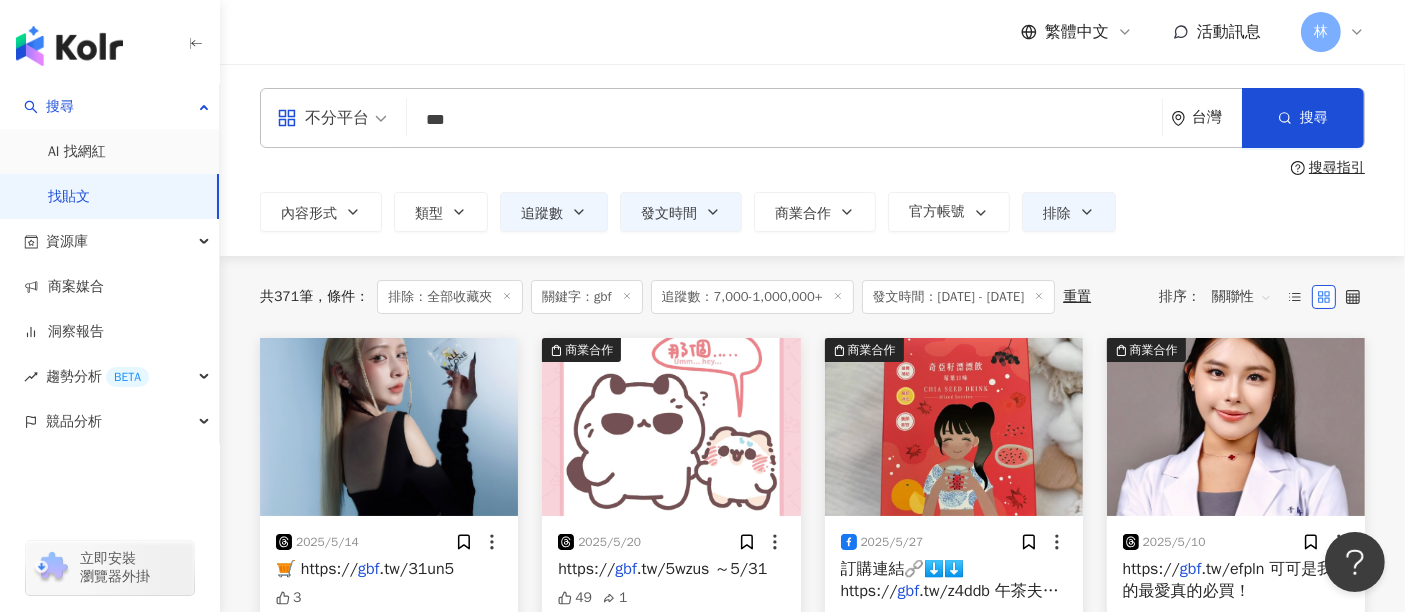click on "追蹤數：7,000-1,000,000+" at bounding box center (752, 297) 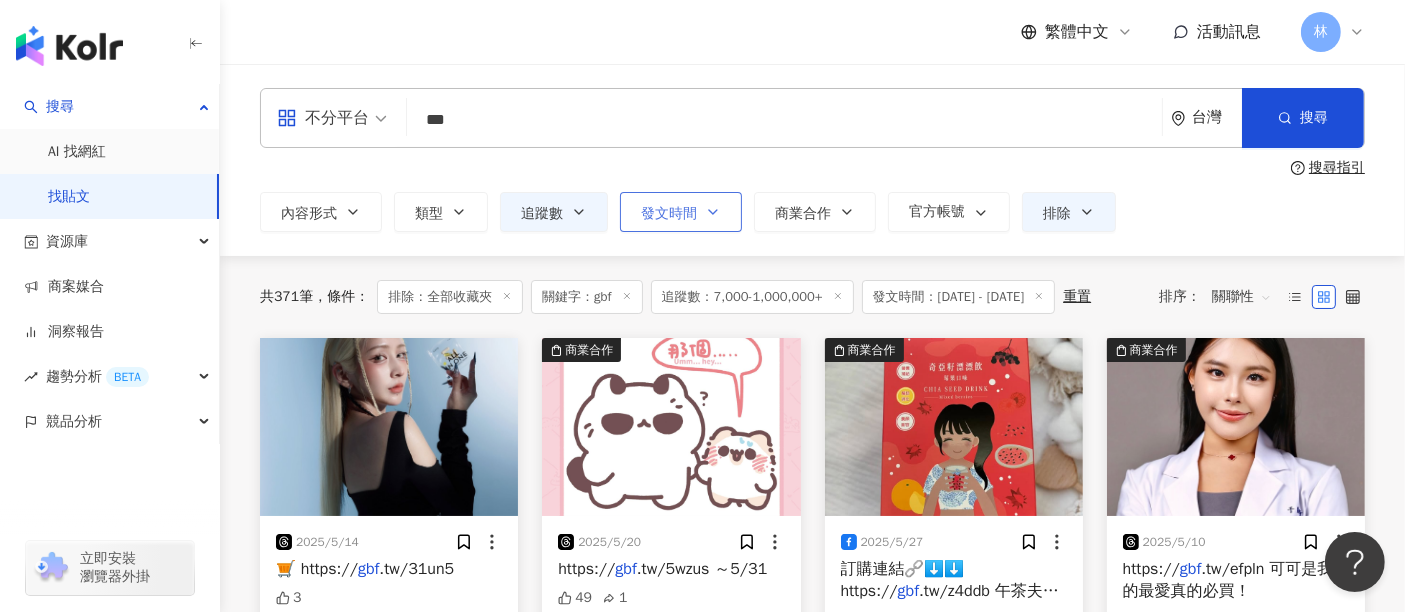 click on "發文時間" at bounding box center (681, 212) 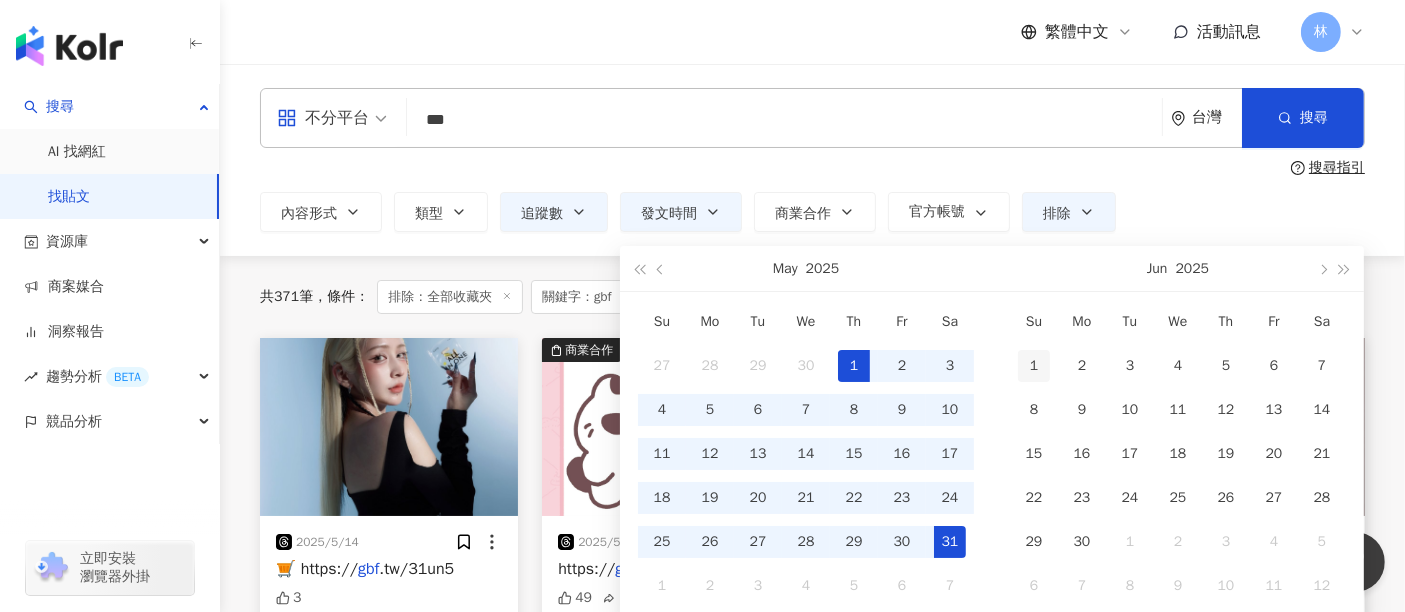 type on "**********" 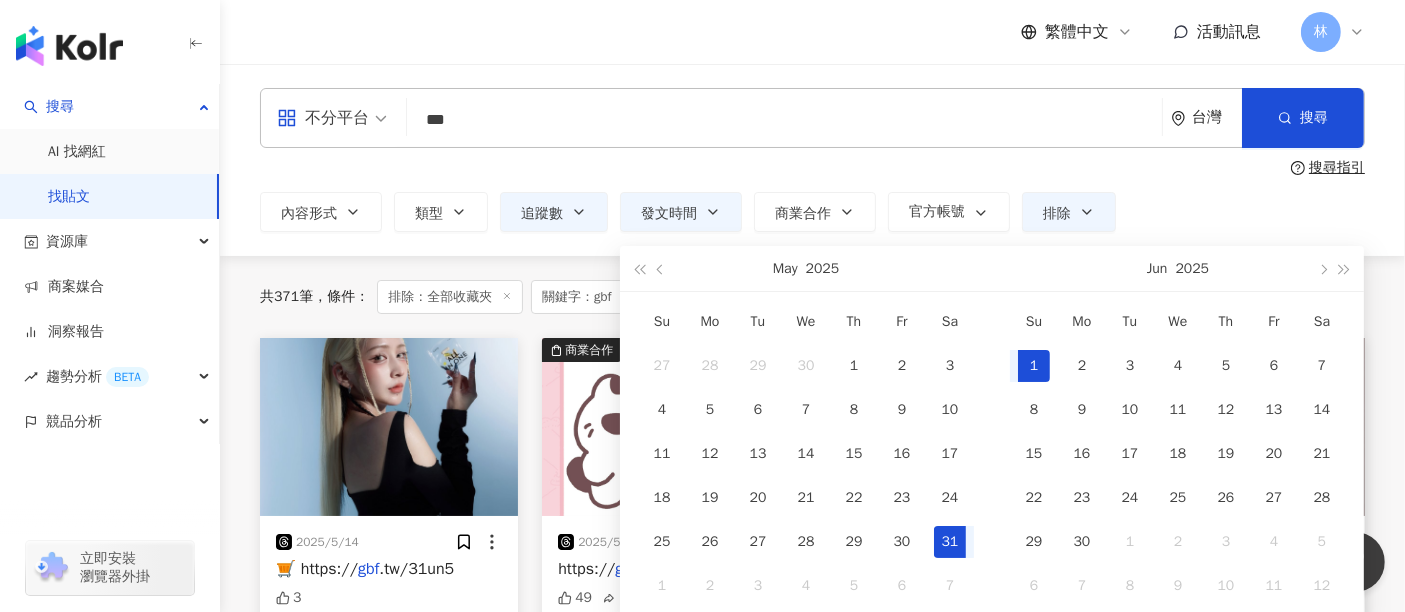 click on "1" at bounding box center [1034, 366] 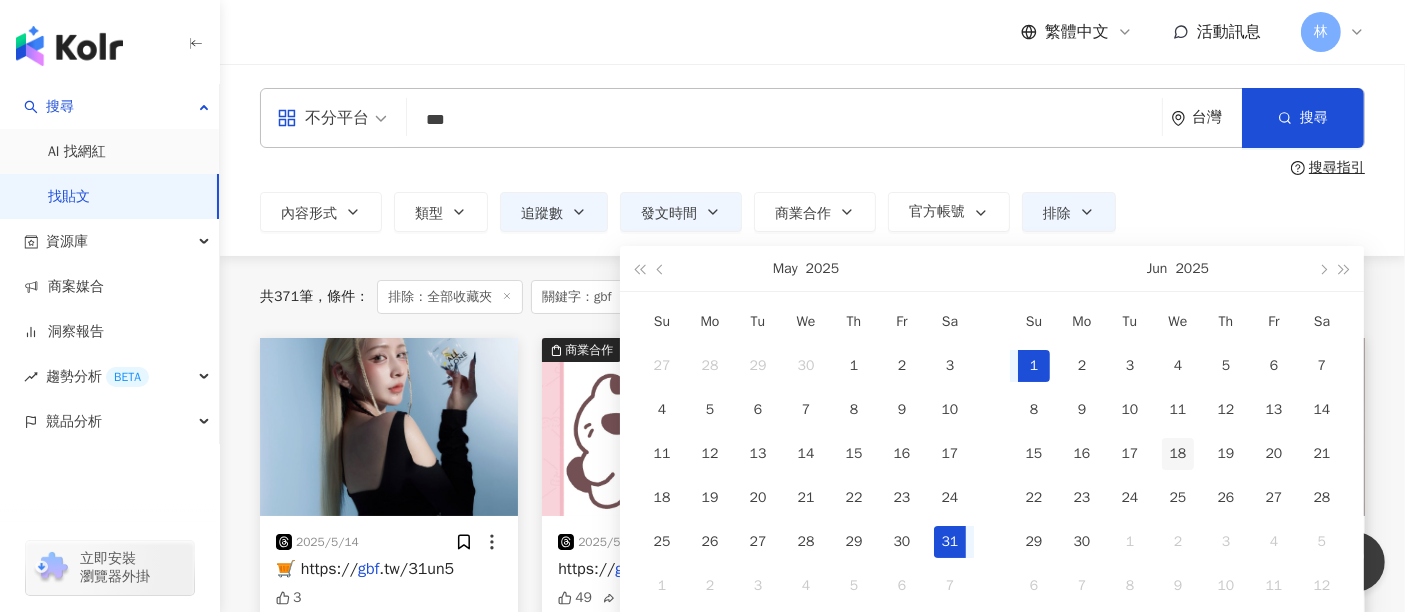 scroll, scrollTop: 0, scrollLeft: 49, axis: horizontal 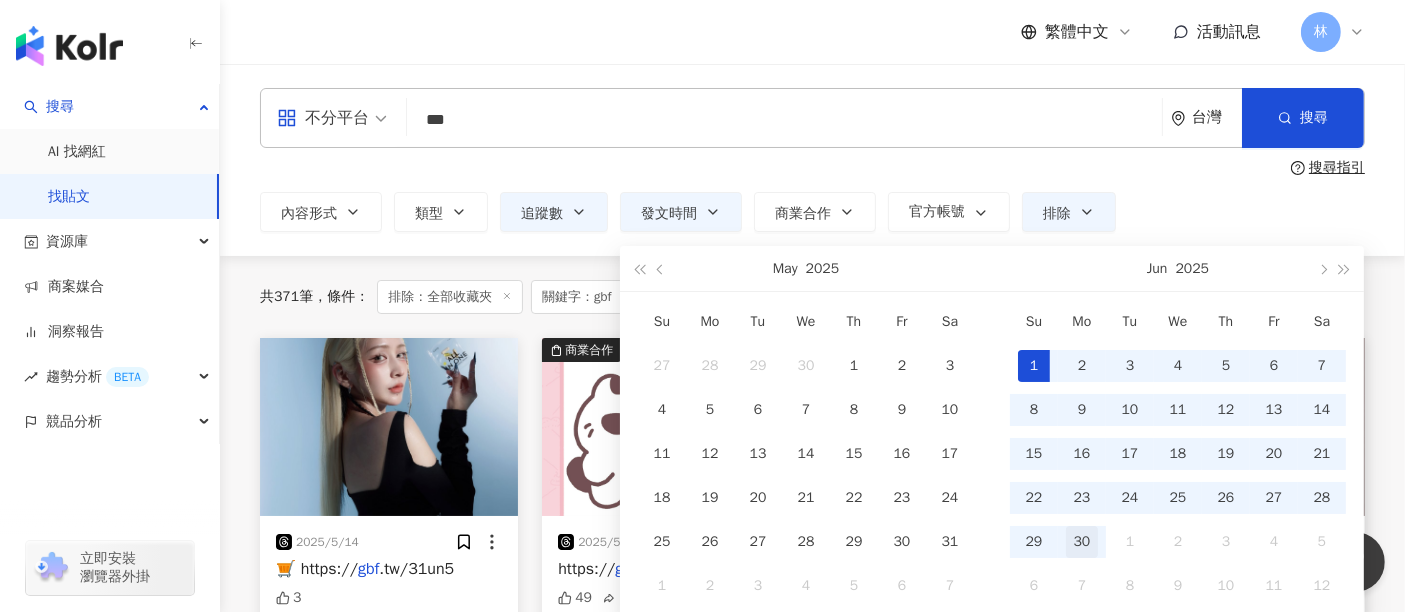type on "**********" 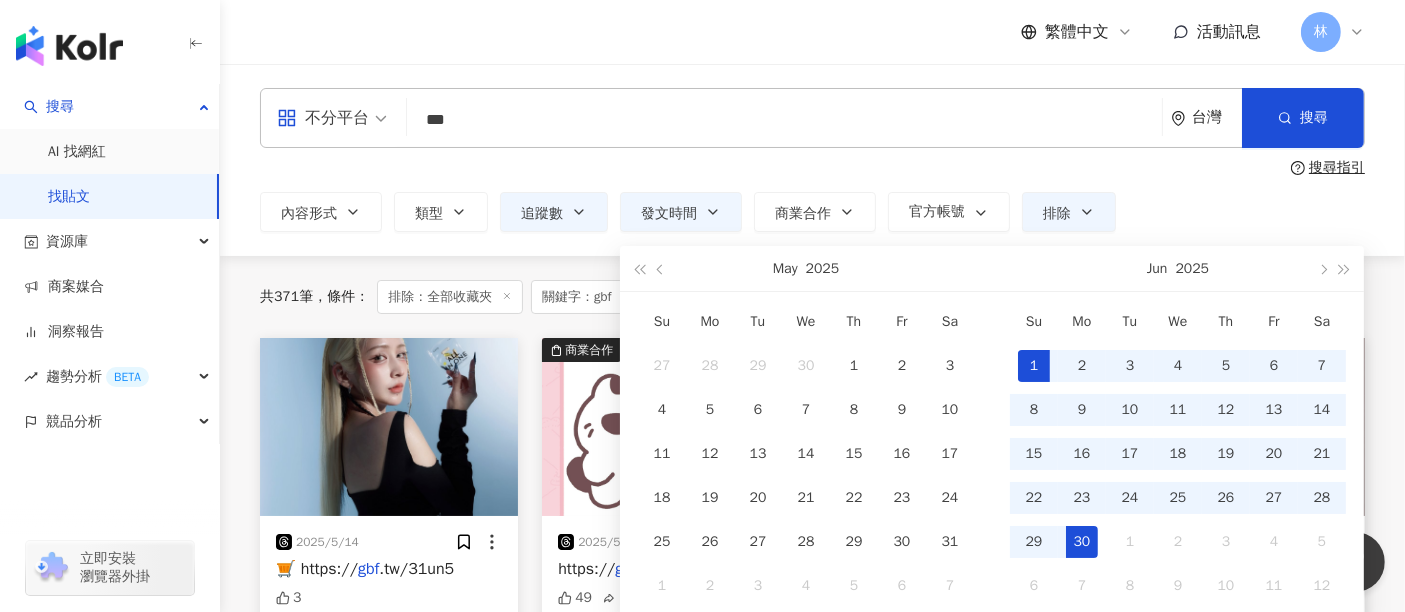 click on "30" at bounding box center (1082, 542) 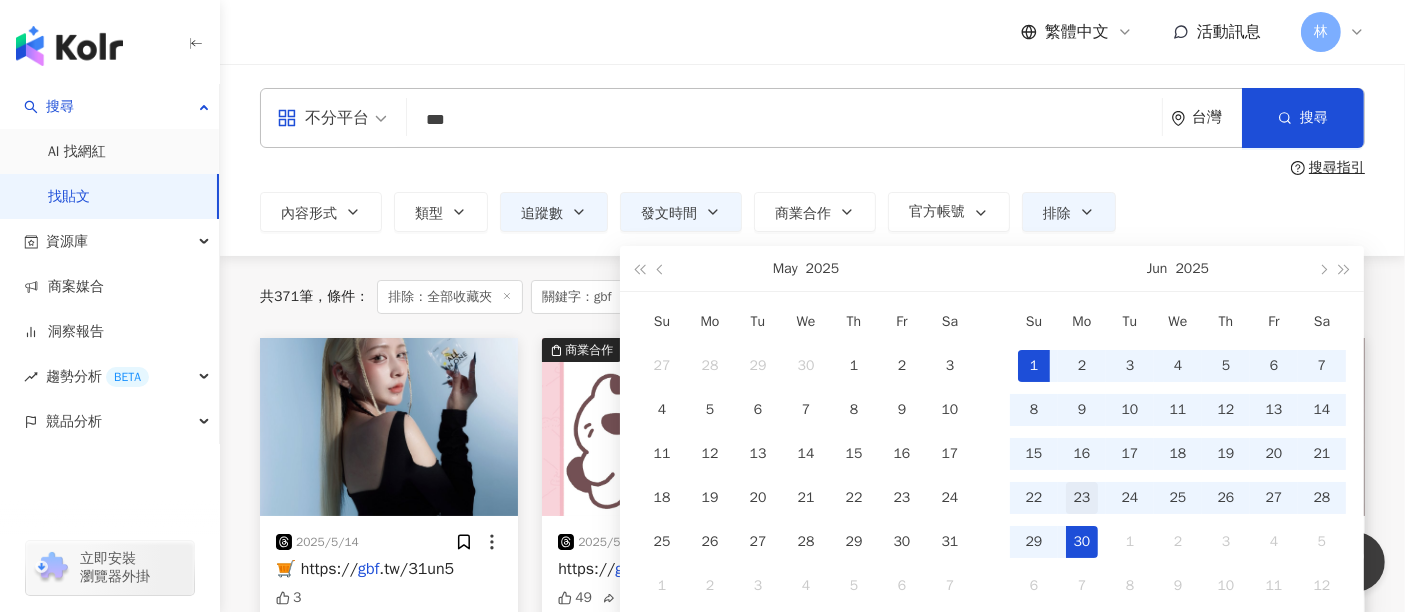 type on "**********" 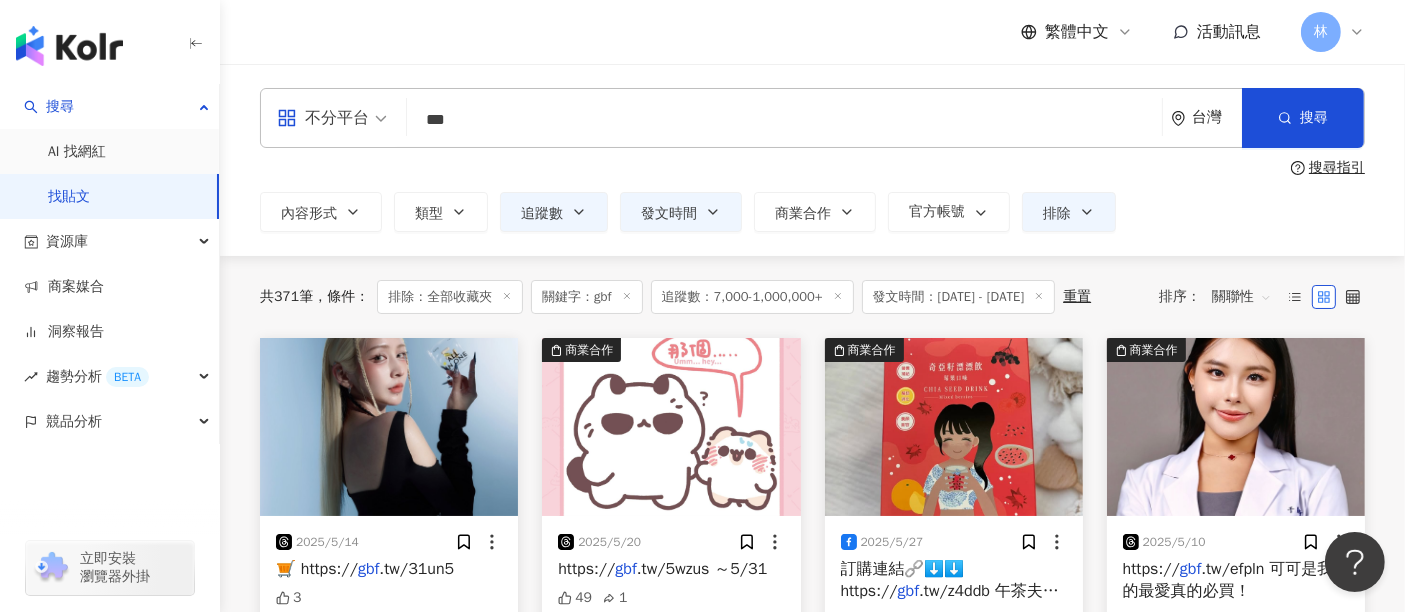 type on "**********" 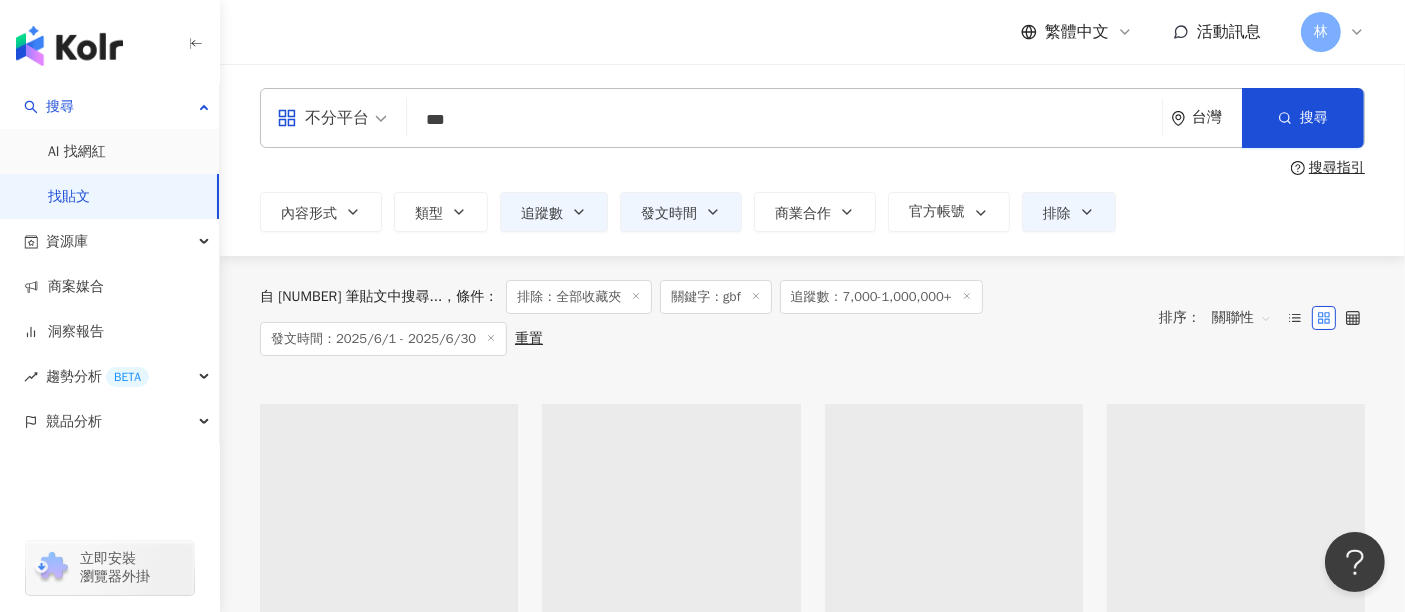 type on "**********" 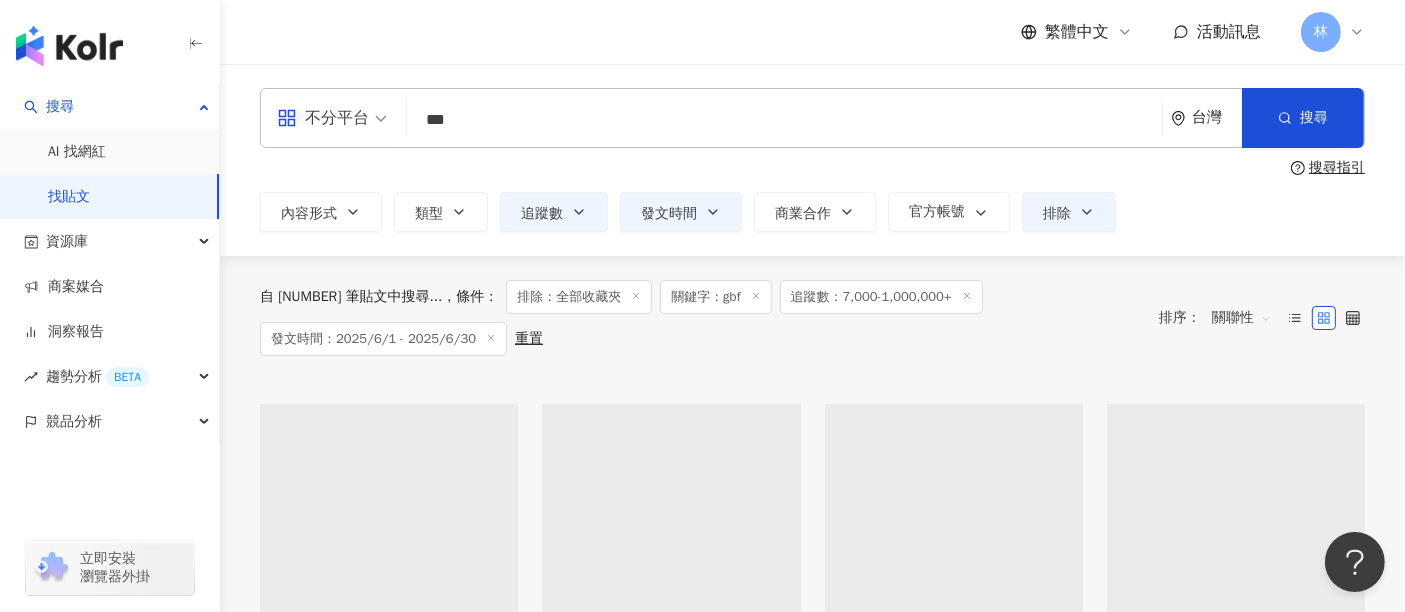 type on "**********" 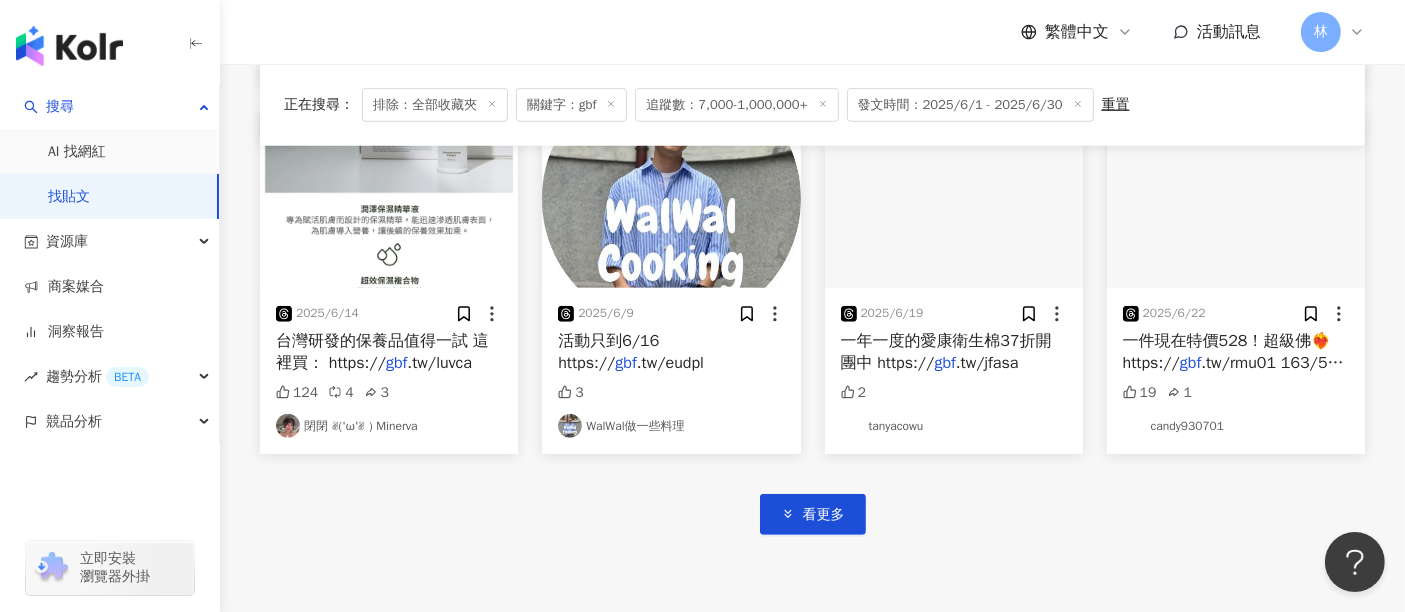 scroll, scrollTop: 1000, scrollLeft: 0, axis: vertical 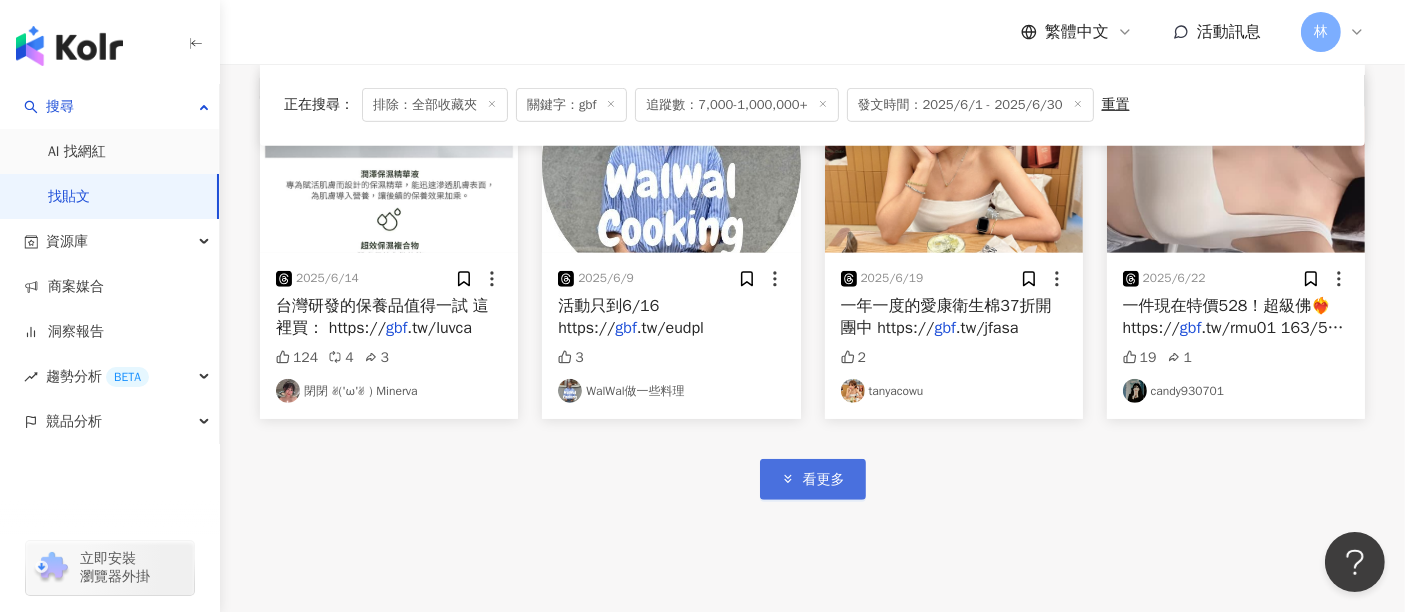 click on "看更多" at bounding box center [813, 479] 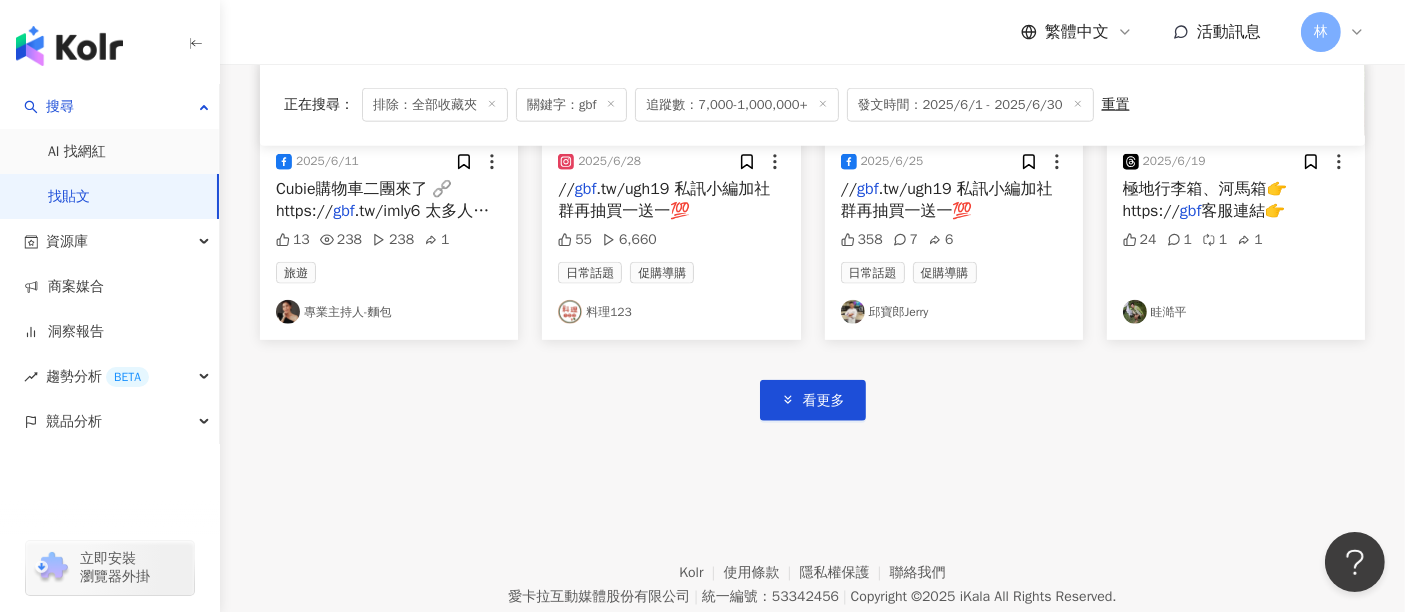 scroll, scrollTop: 2333, scrollLeft: 0, axis: vertical 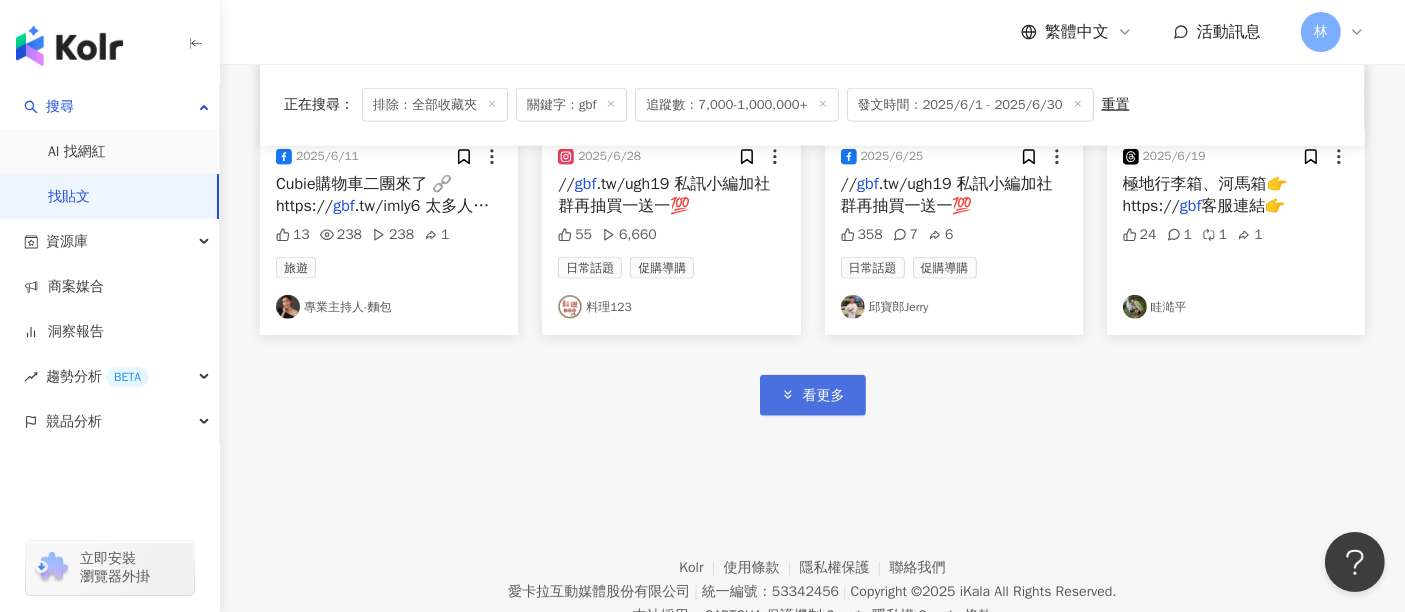 click on "看更多" at bounding box center (813, 395) 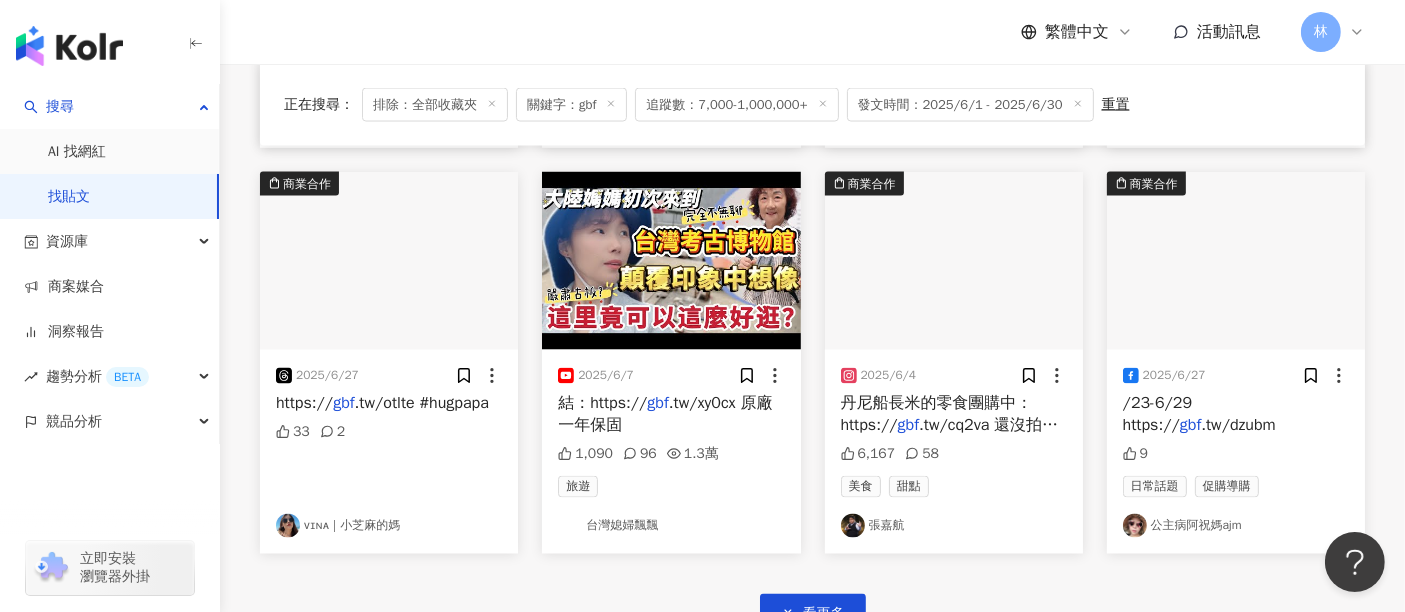 scroll, scrollTop: 3444, scrollLeft: 0, axis: vertical 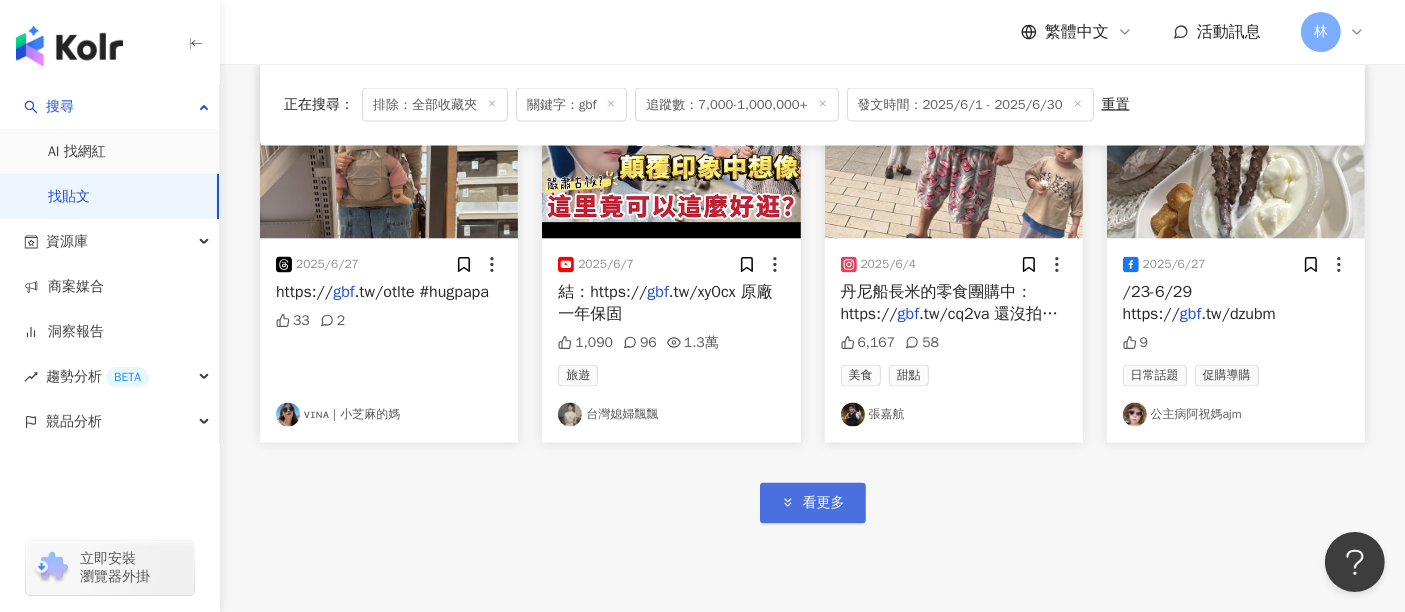 click on "看更多" at bounding box center (813, 503) 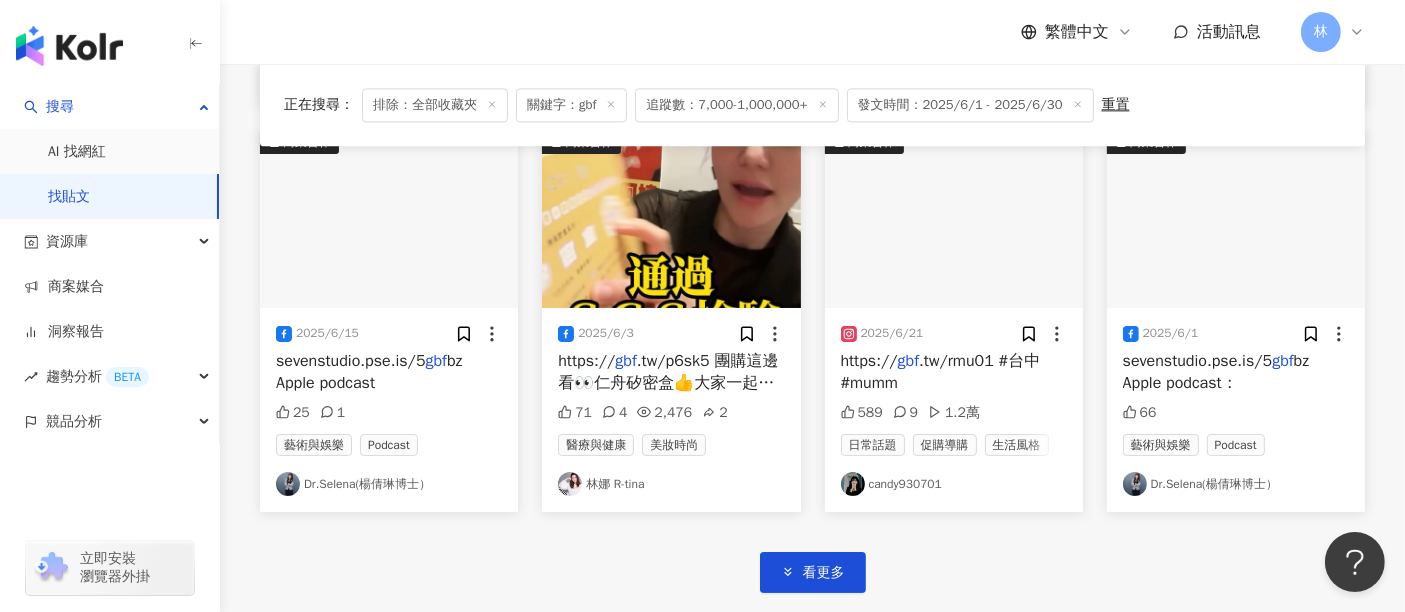 scroll, scrollTop: 4666, scrollLeft: 0, axis: vertical 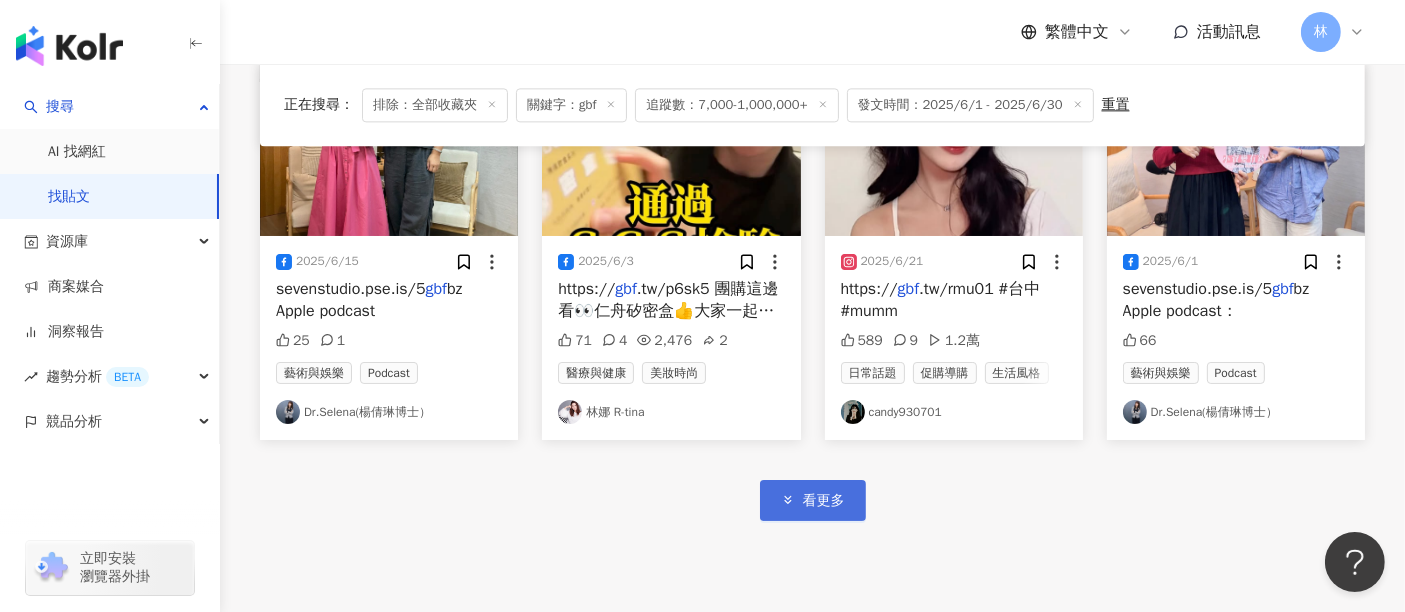 click on "看更多" at bounding box center (813, 500) 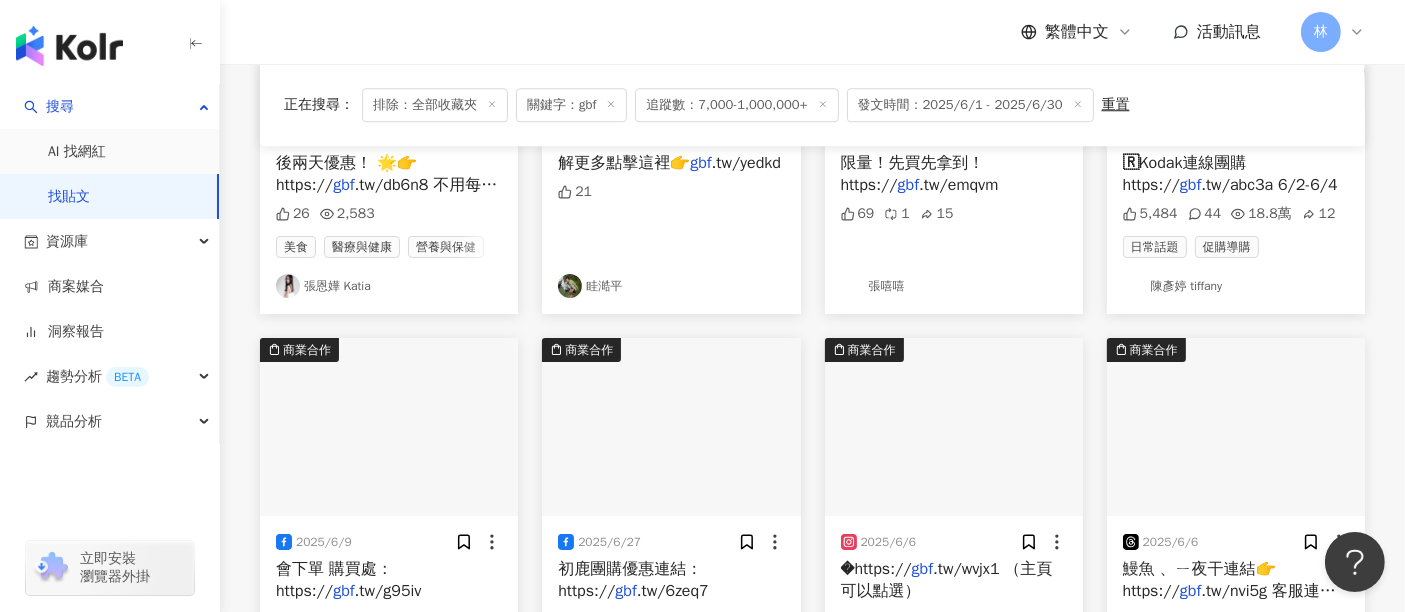 scroll, scrollTop: 5888, scrollLeft: 0, axis: vertical 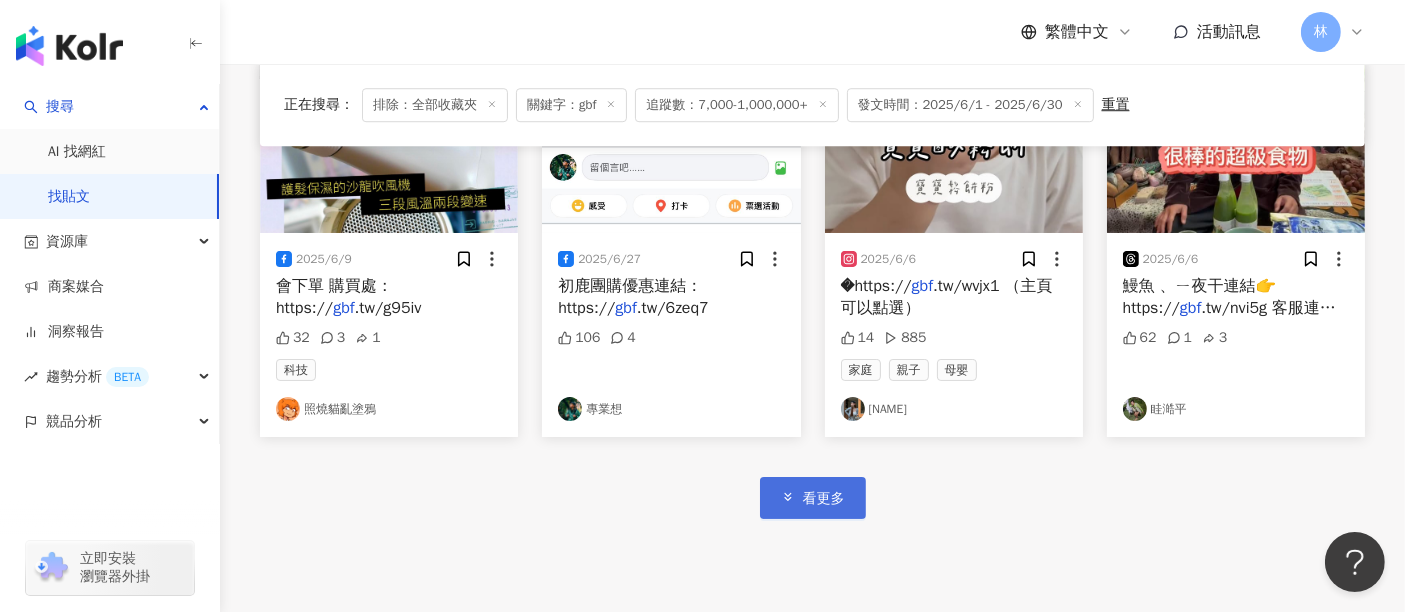 click on "看更多" at bounding box center (813, 497) 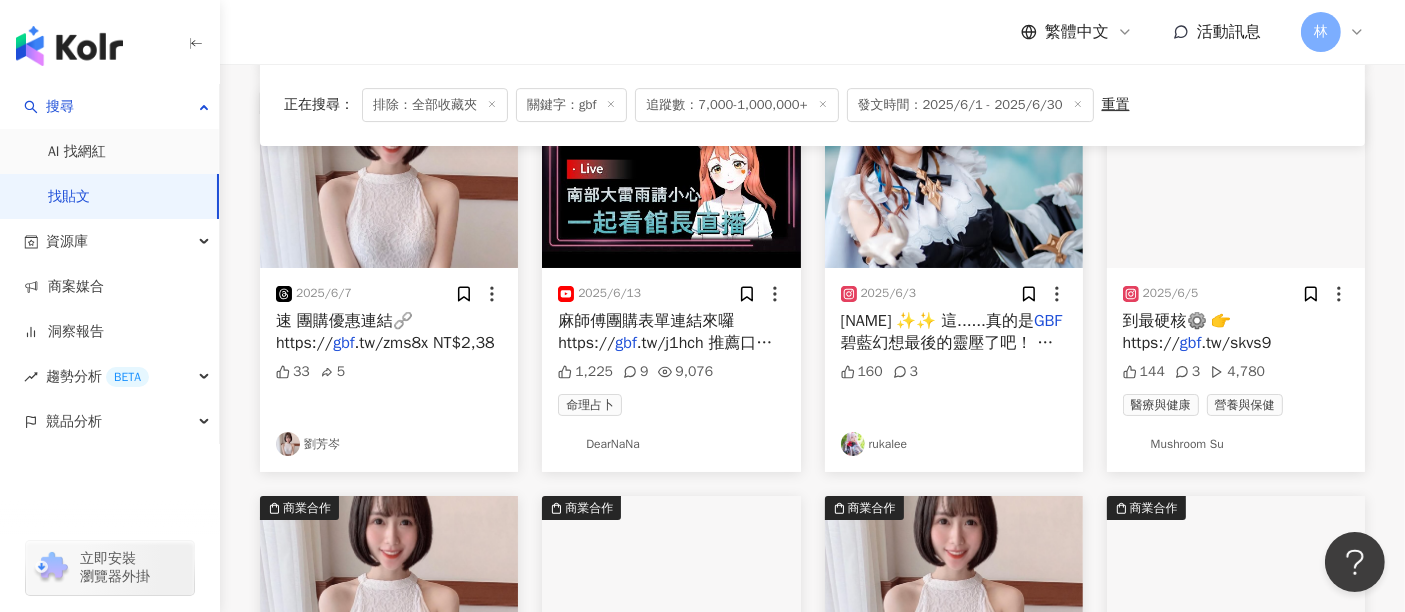 scroll, scrollTop: 7111, scrollLeft: 0, axis: vertical 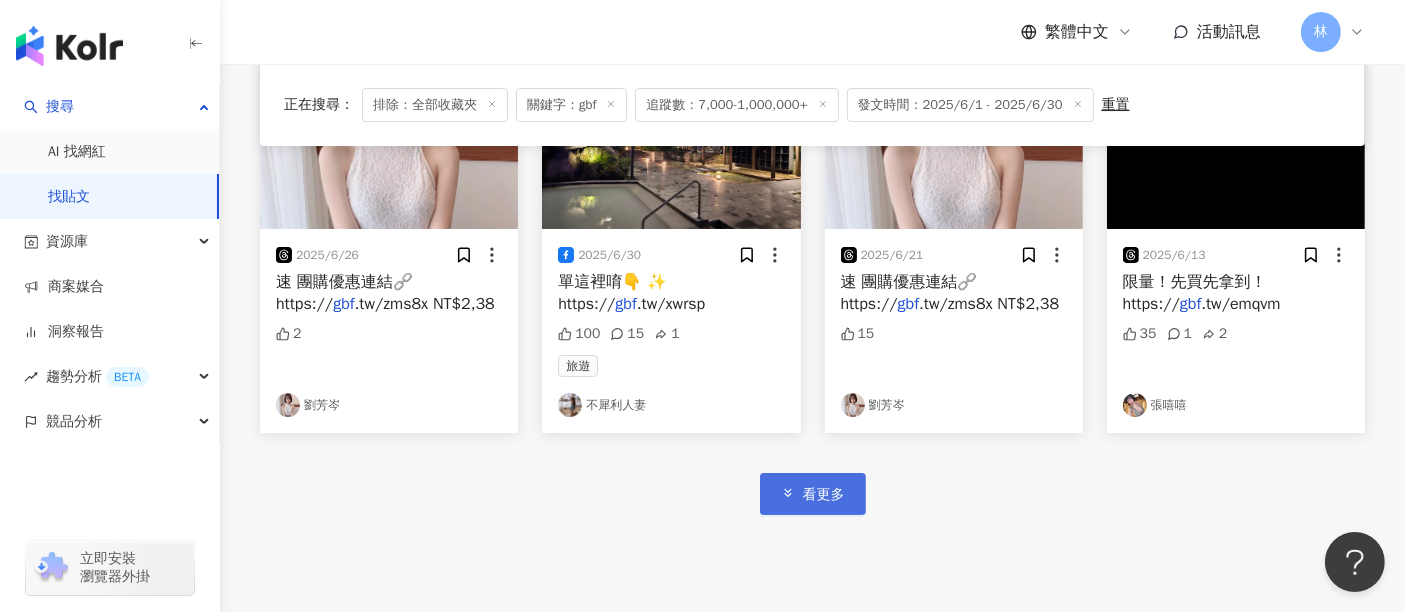 click on "看更多" at bounding box center (813, 493) 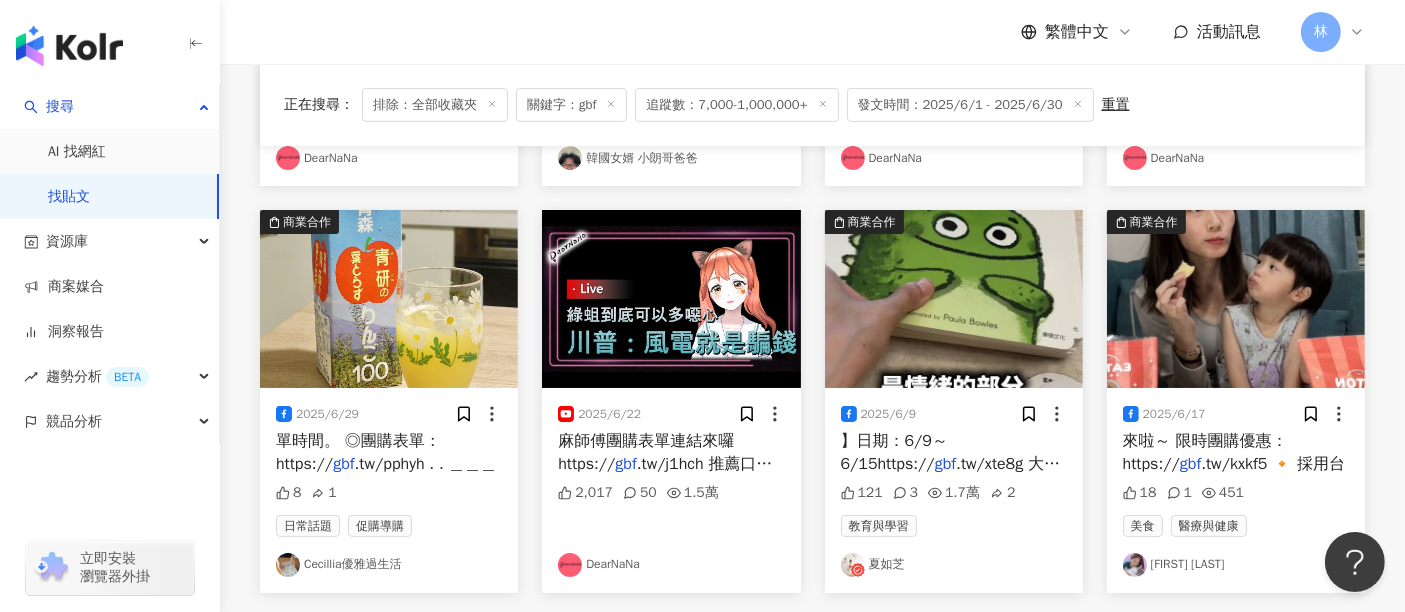 scroll, scrollTop: 8333, scrollLeft: 0, axis: vertical 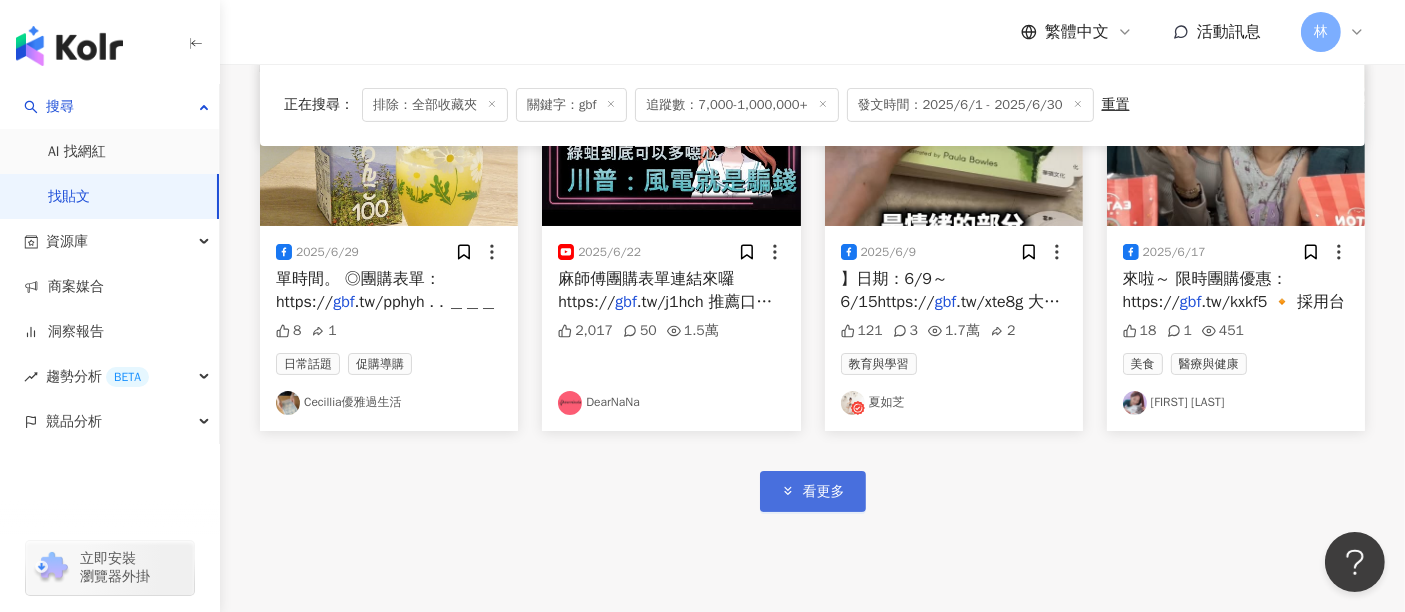 click on "看更多" at bounding box center [824, 492] 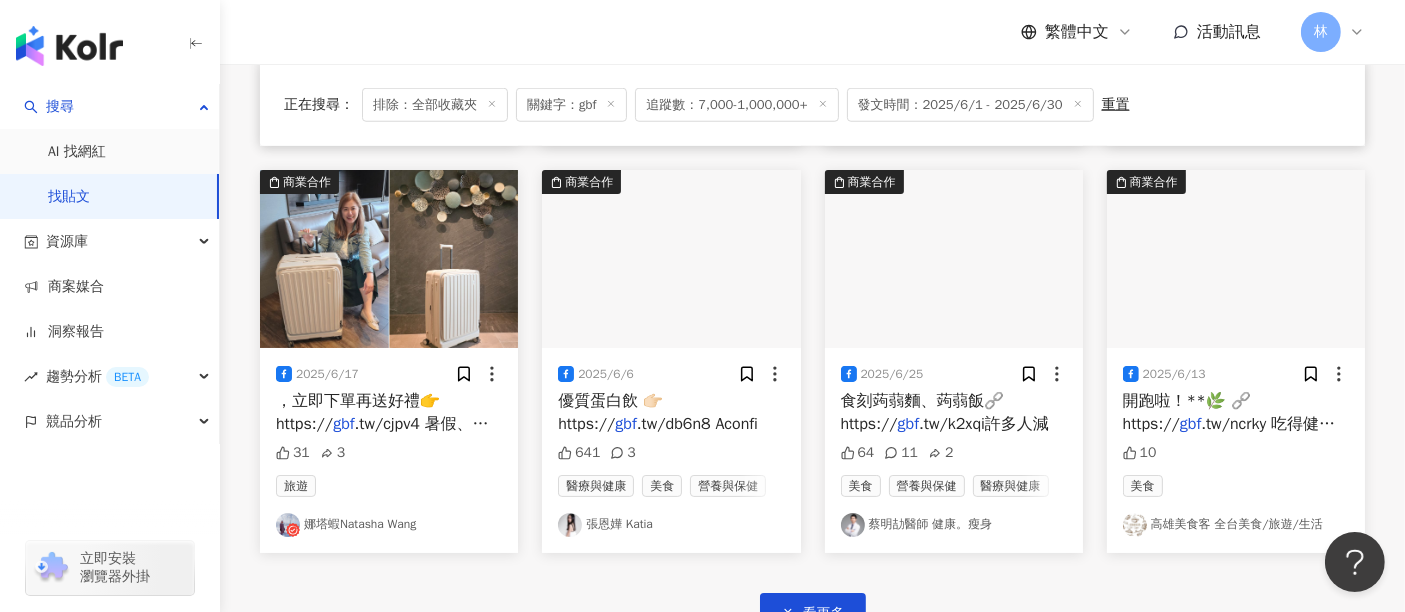 scroll, scrollTop: 9444, scrollLeft: 0, axis: vertical 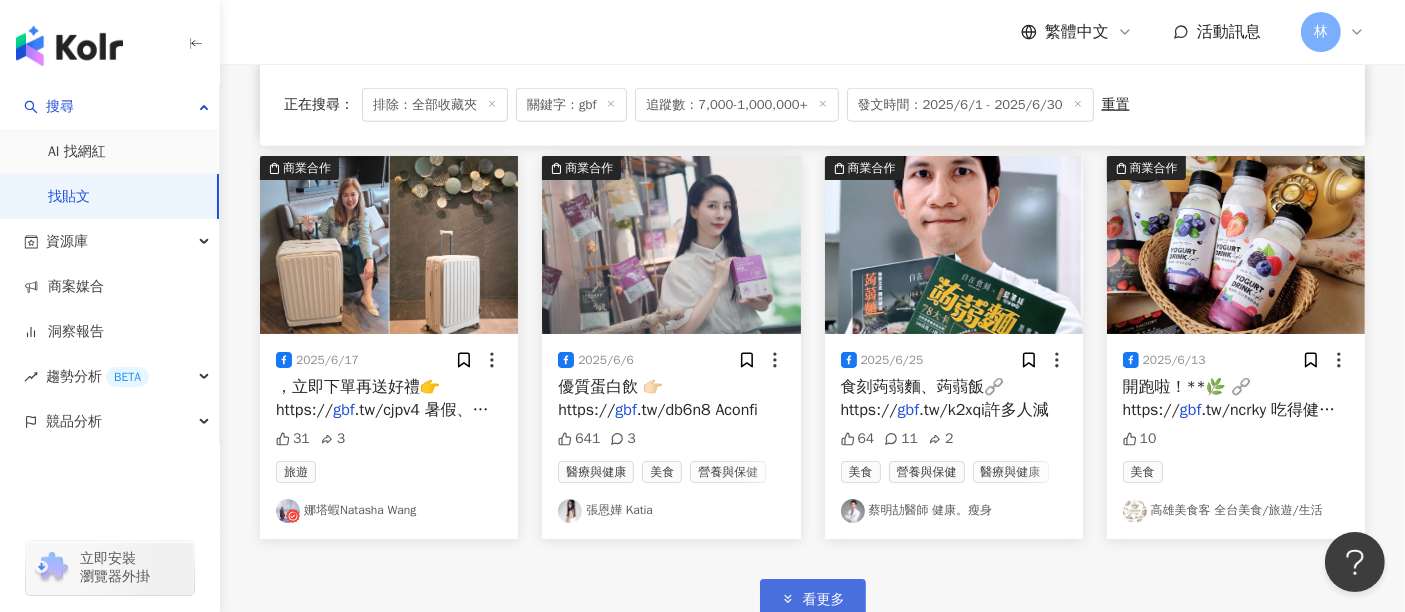 click 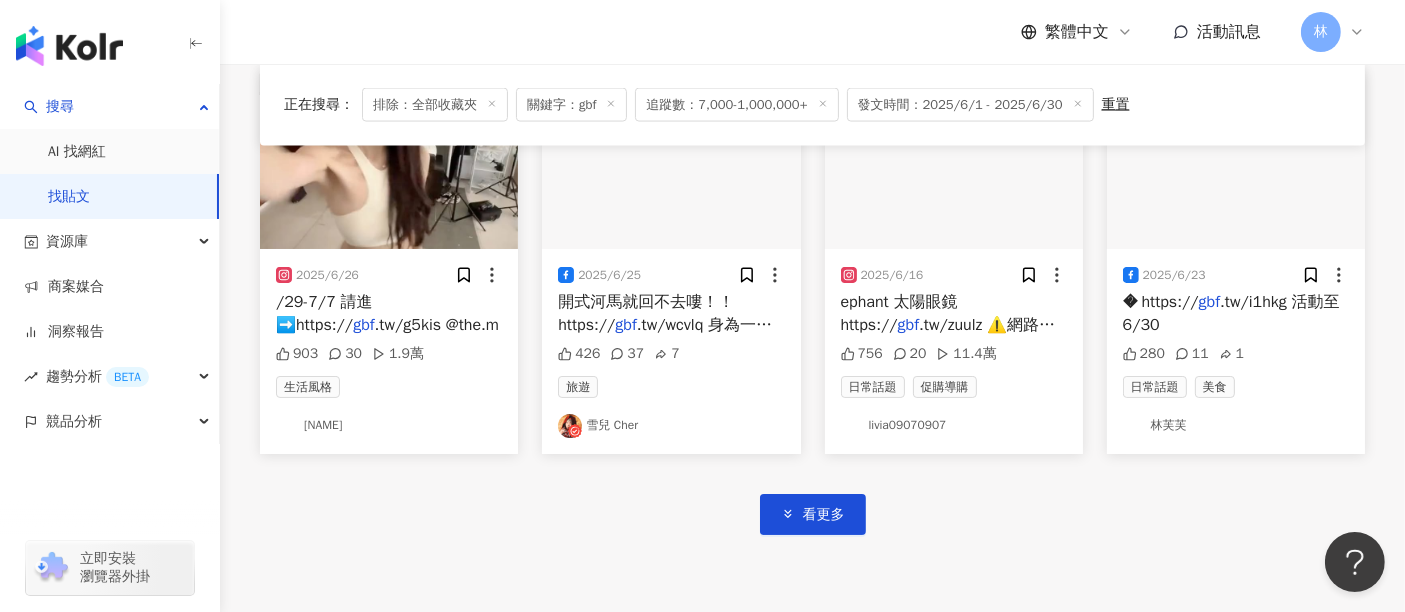 scroll, scrollTop: 10777, scrollLeft: 0, axis: vertical 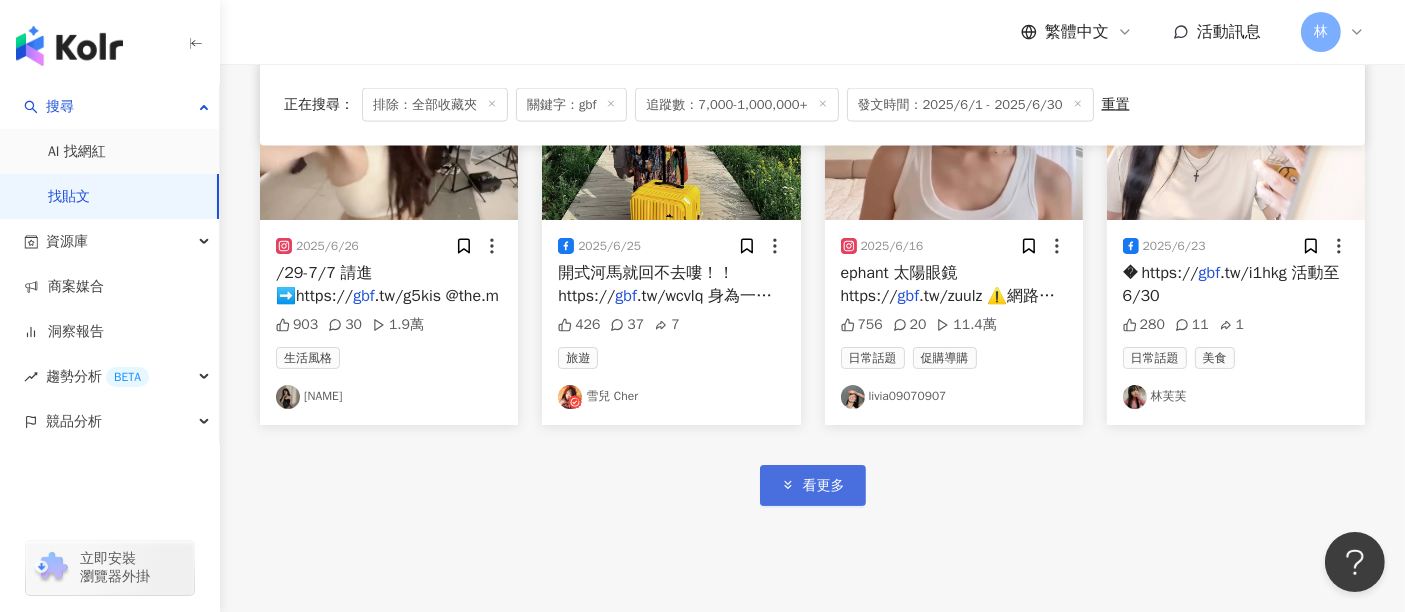 click on "看更多" at bounding box center [813, 485] 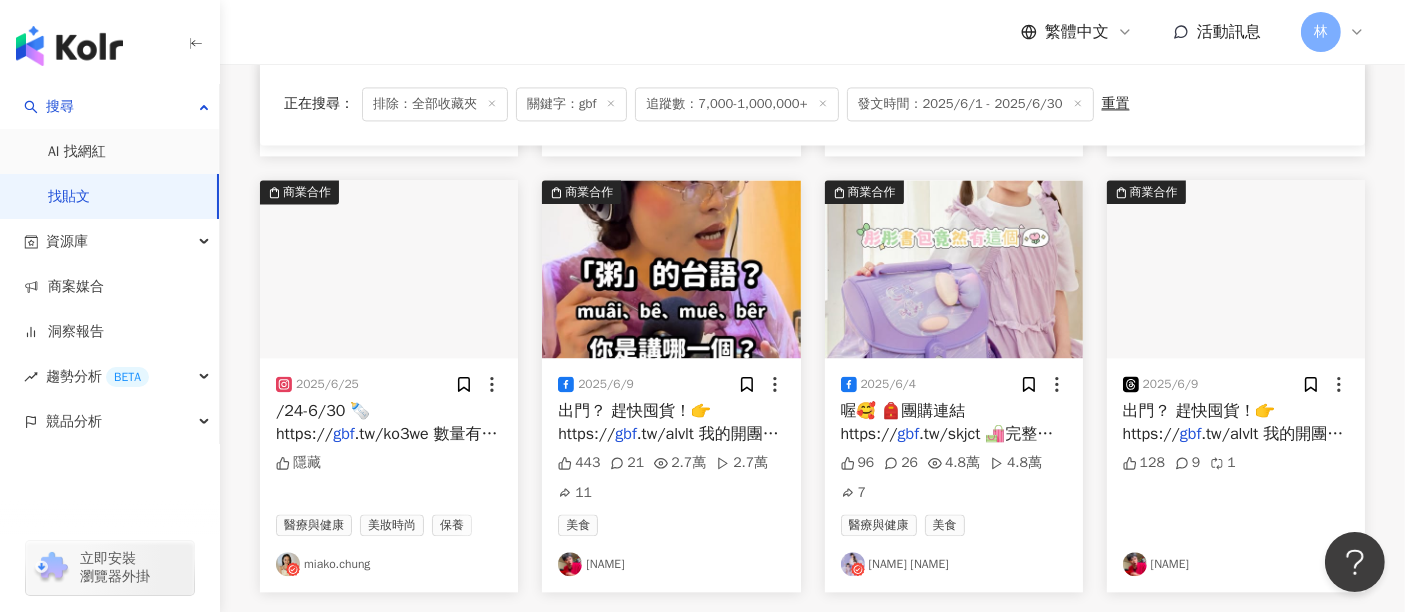 scroll, scrollTop: 12202, scrollLeft: 0, axis: vertical 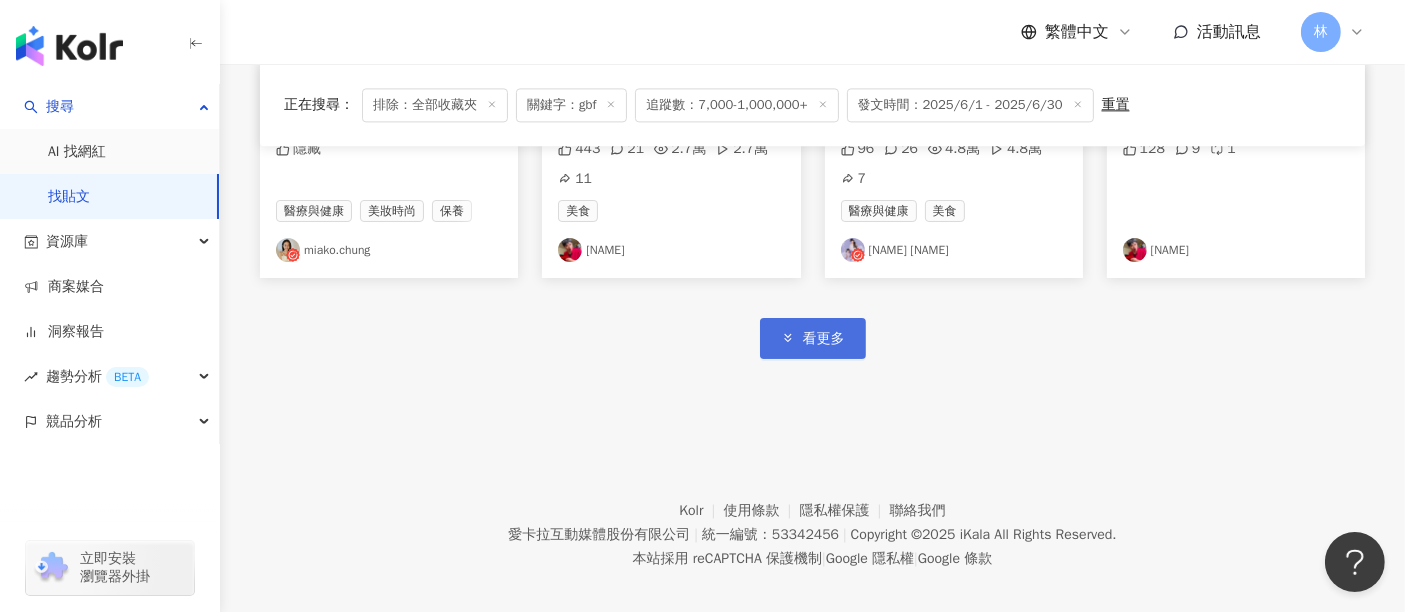 click on "看更多" at bounding box center (813, 338) 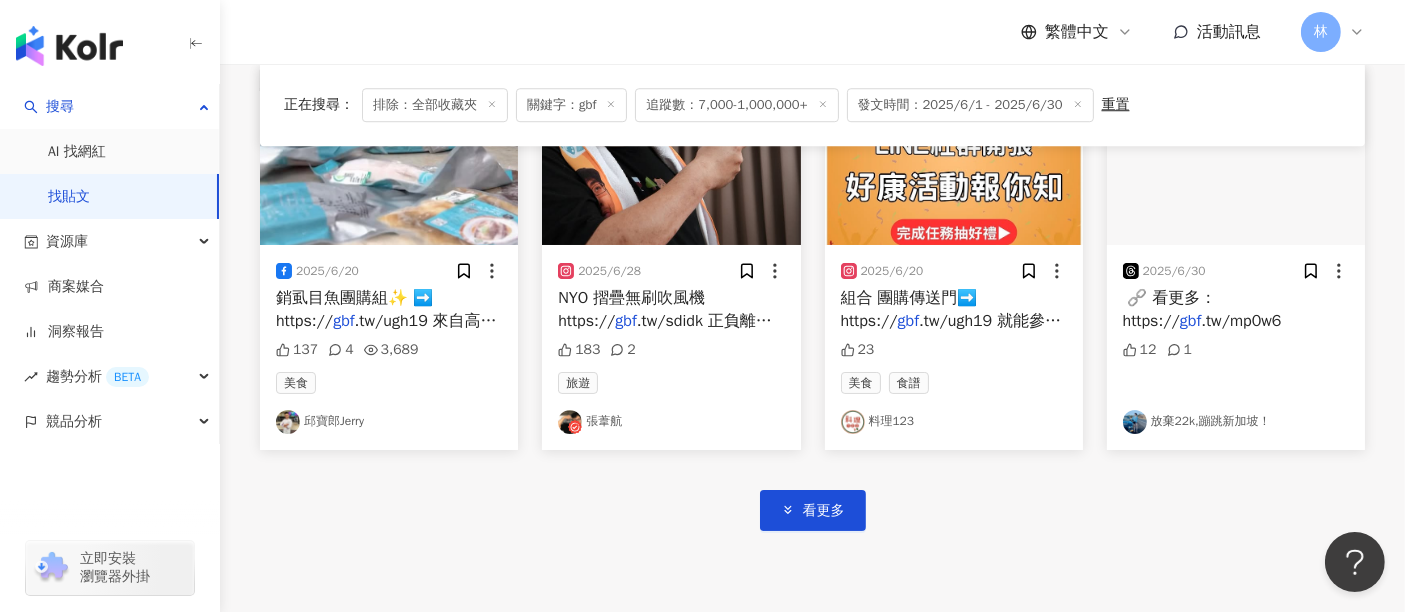 scroll, scrollTop: 13314, scrollLeft: 0, axis: vertical 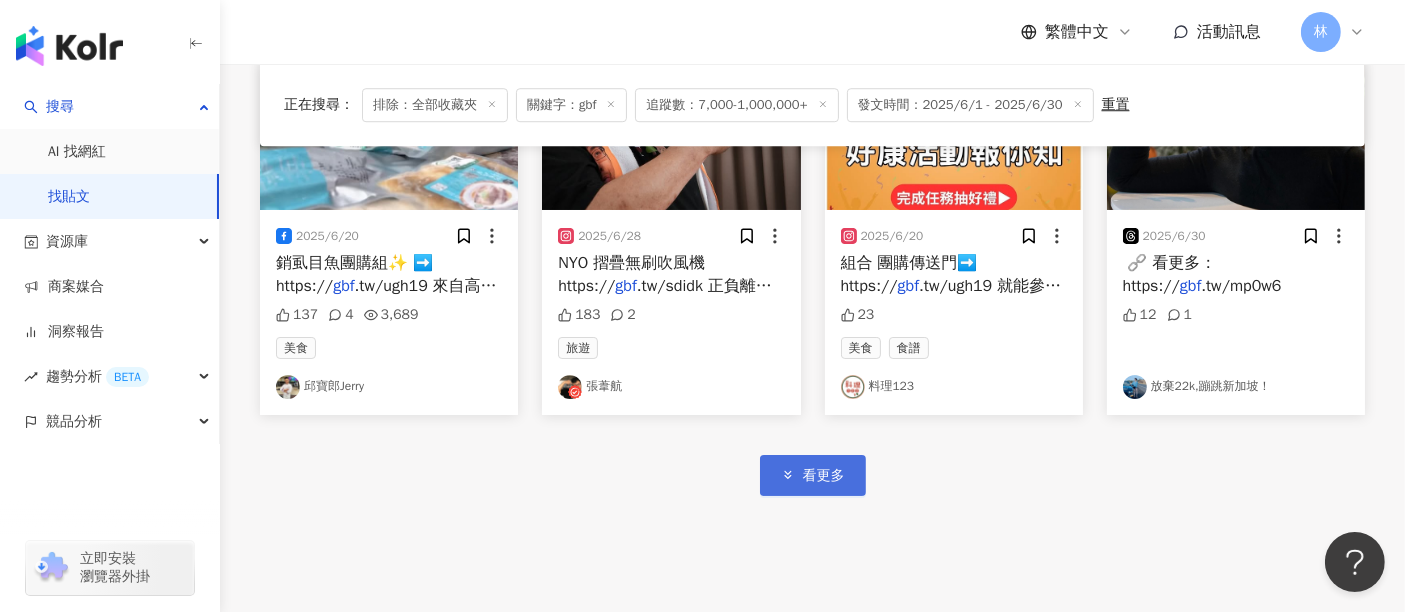 click on "看更多" at bounding box center [824, 476] 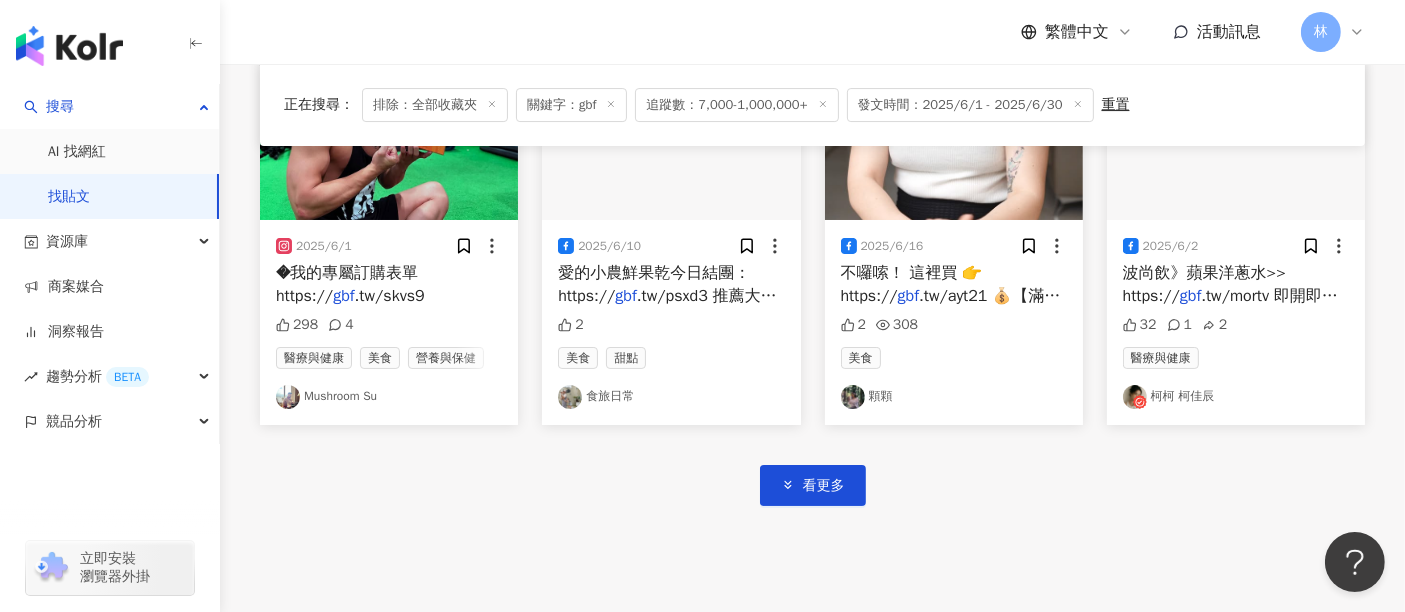 scroll, scrollTop: 14536, scrollLeft: 0, axis: vertical 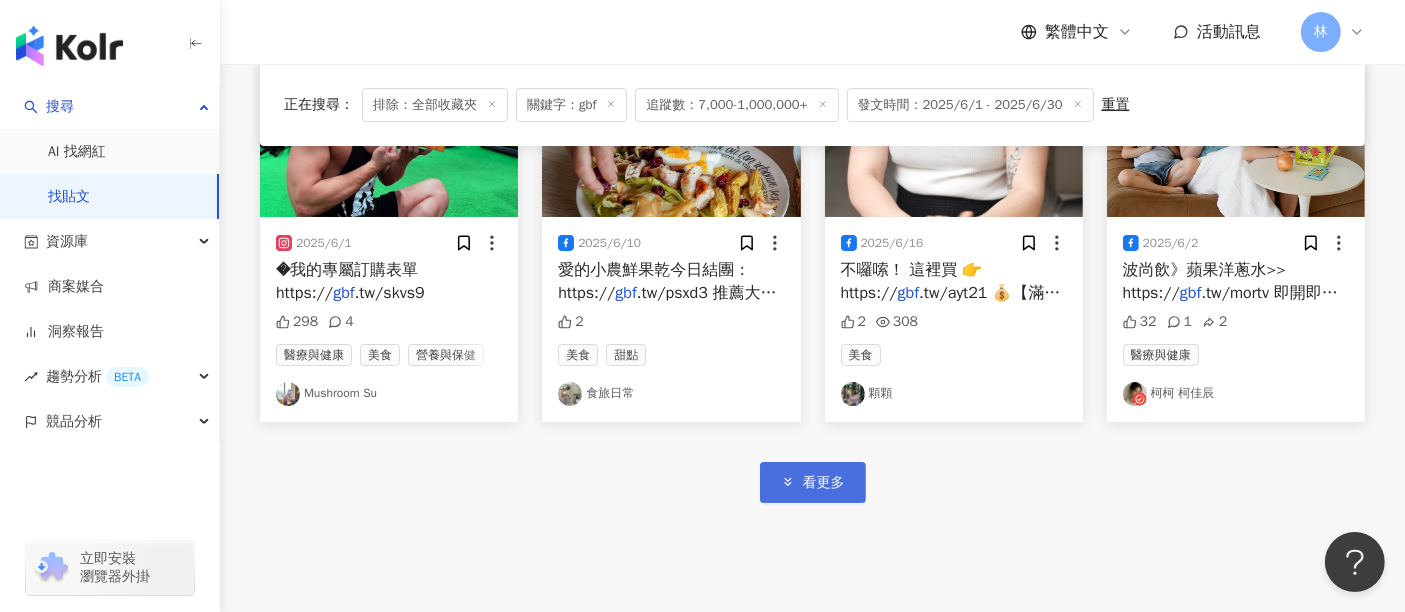 click on "看更多" at bounding box center [824, 483] 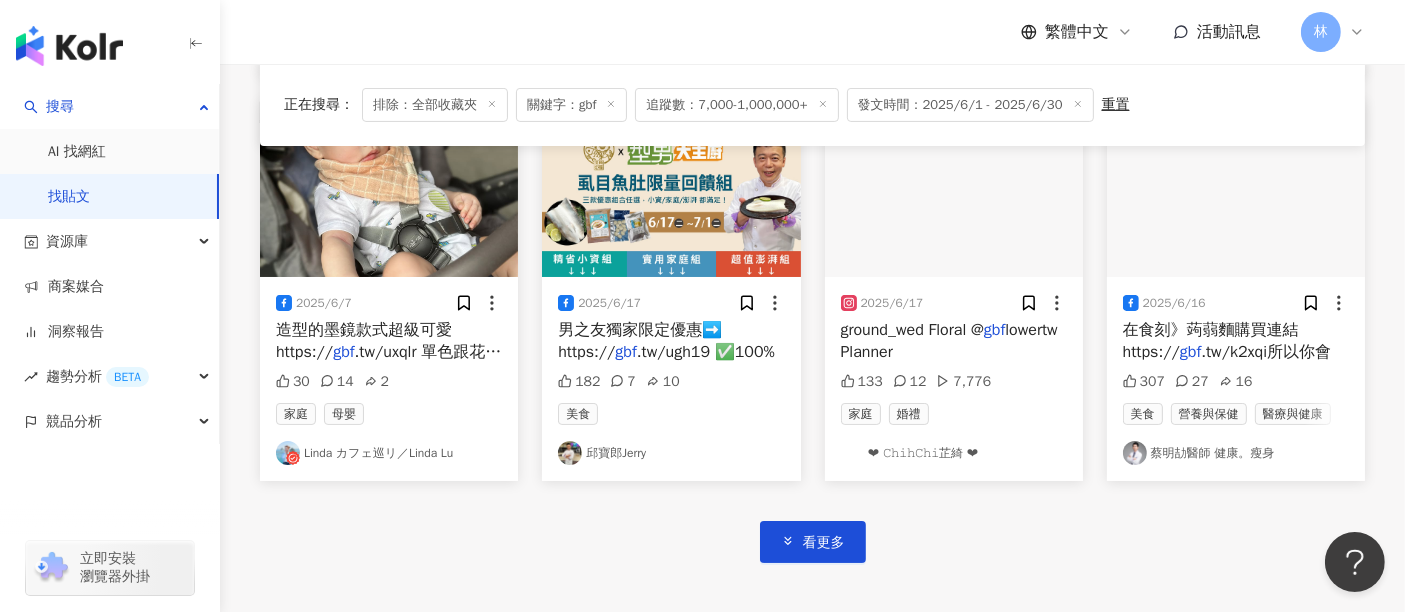 scroll, scrollTop: 15758, scrollLeft: 0, axis: vertical 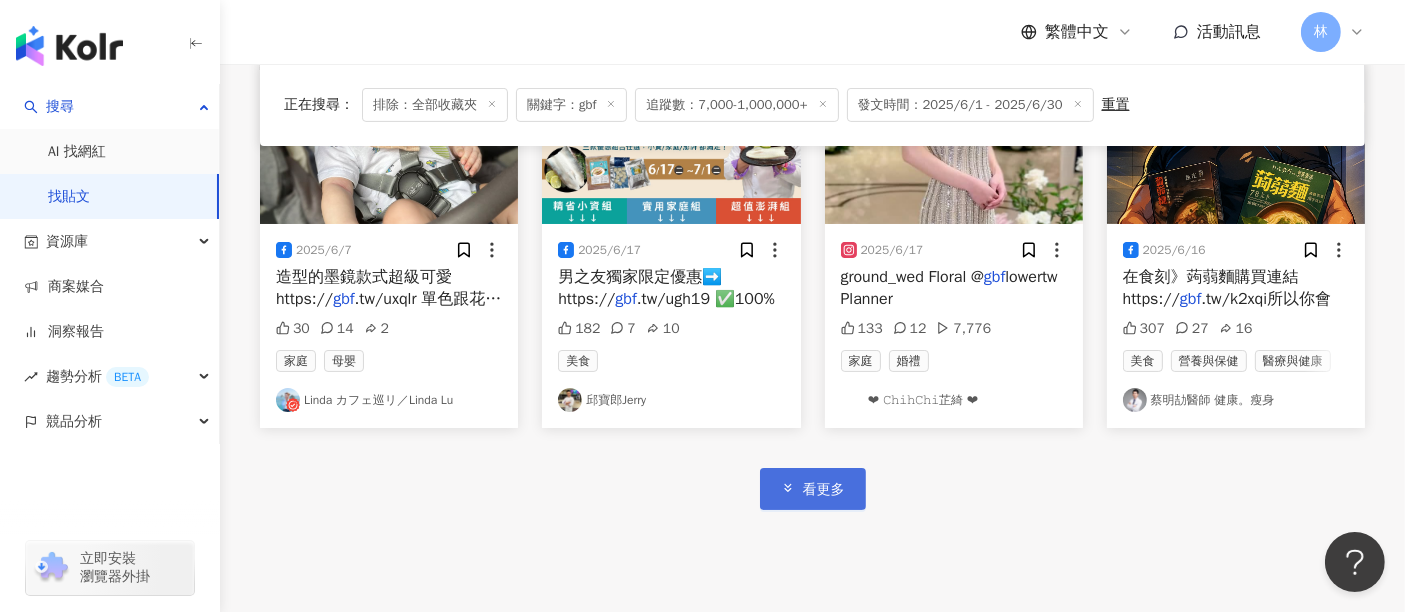 click on "看更多" at bounding box center [813, 488] 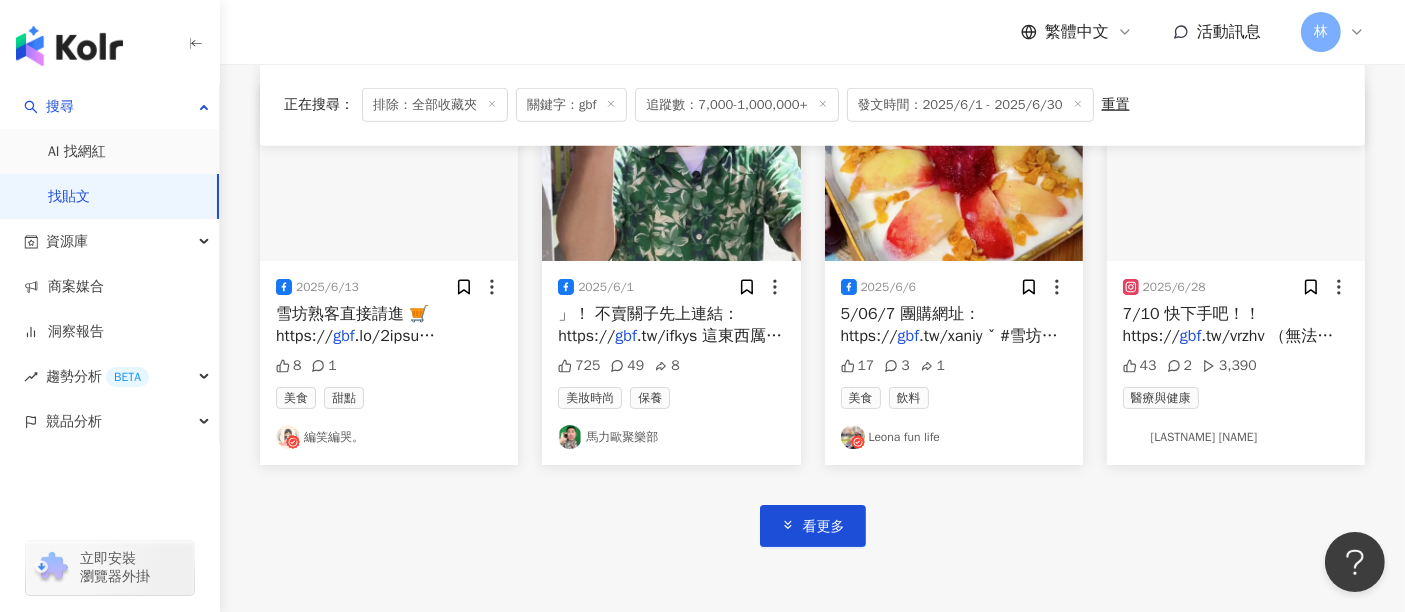 scroll, scrollTop: 16980, scrollLeft: 0, axis: vertical 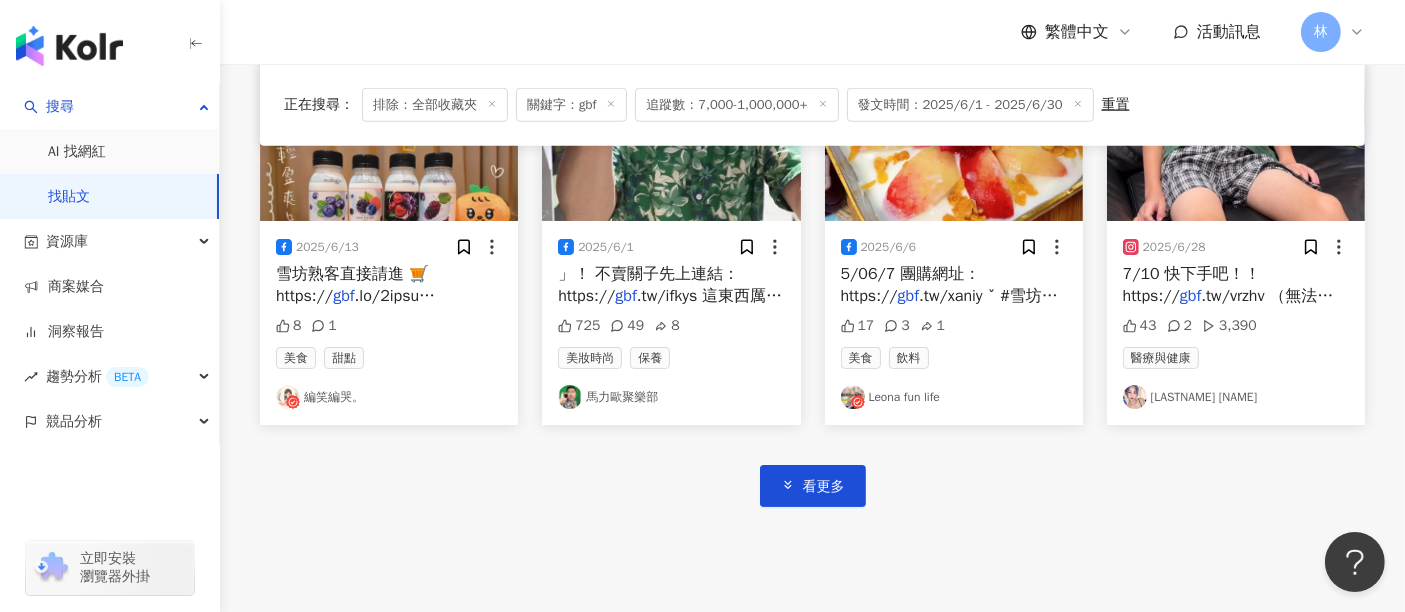 drag, startPoint x: 825, startPoint y: 462, endPoint x: 842, endPoint y: 435, distance: 31.906113 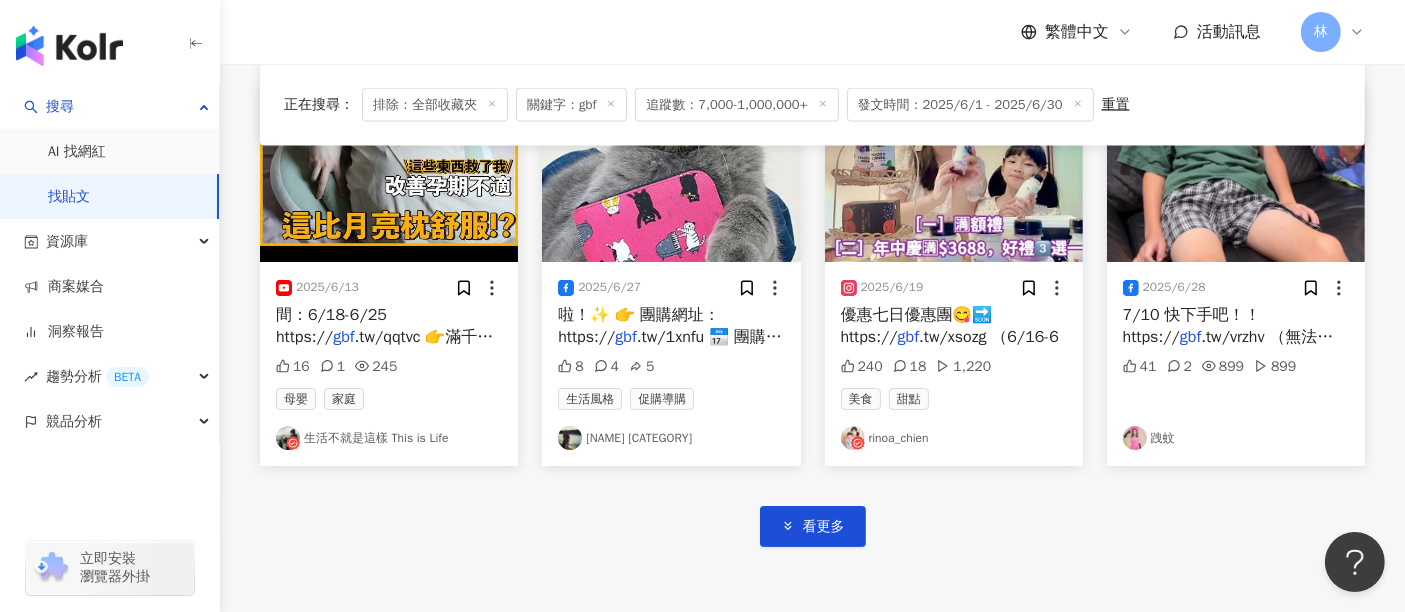 scroll, scrollTop: 18202, scrollLeft: 0, axis: vertical 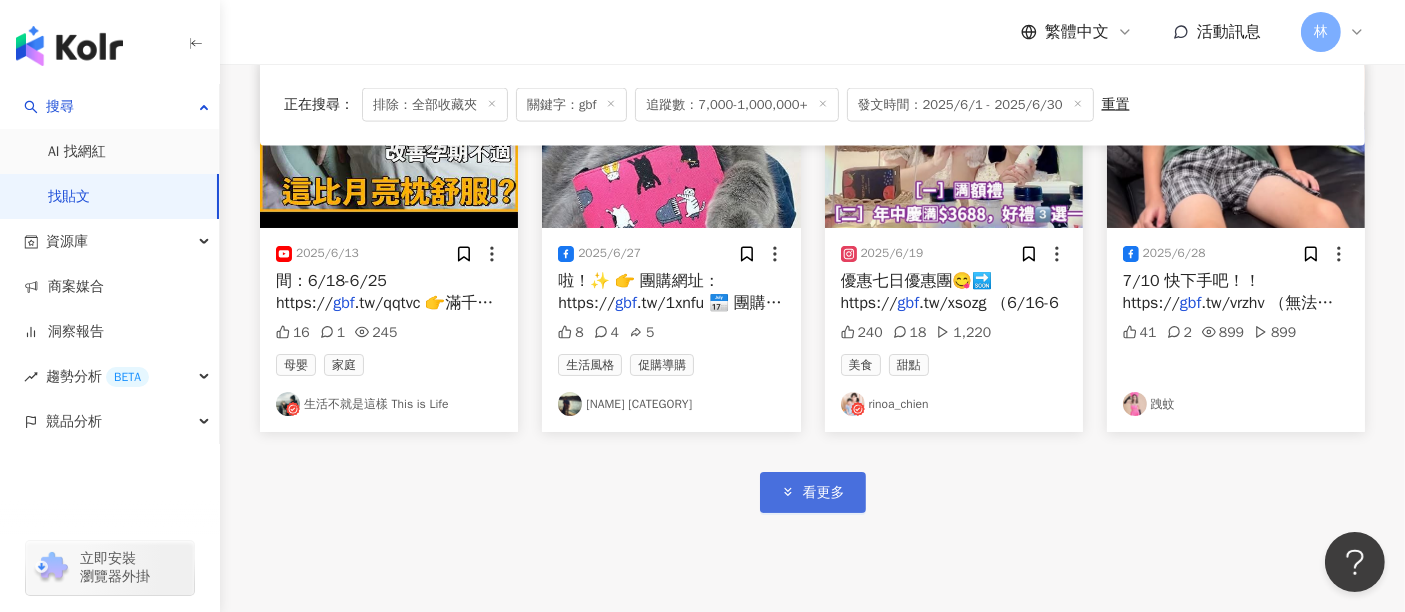 click on "看更多" at bounding box center [813, 492] 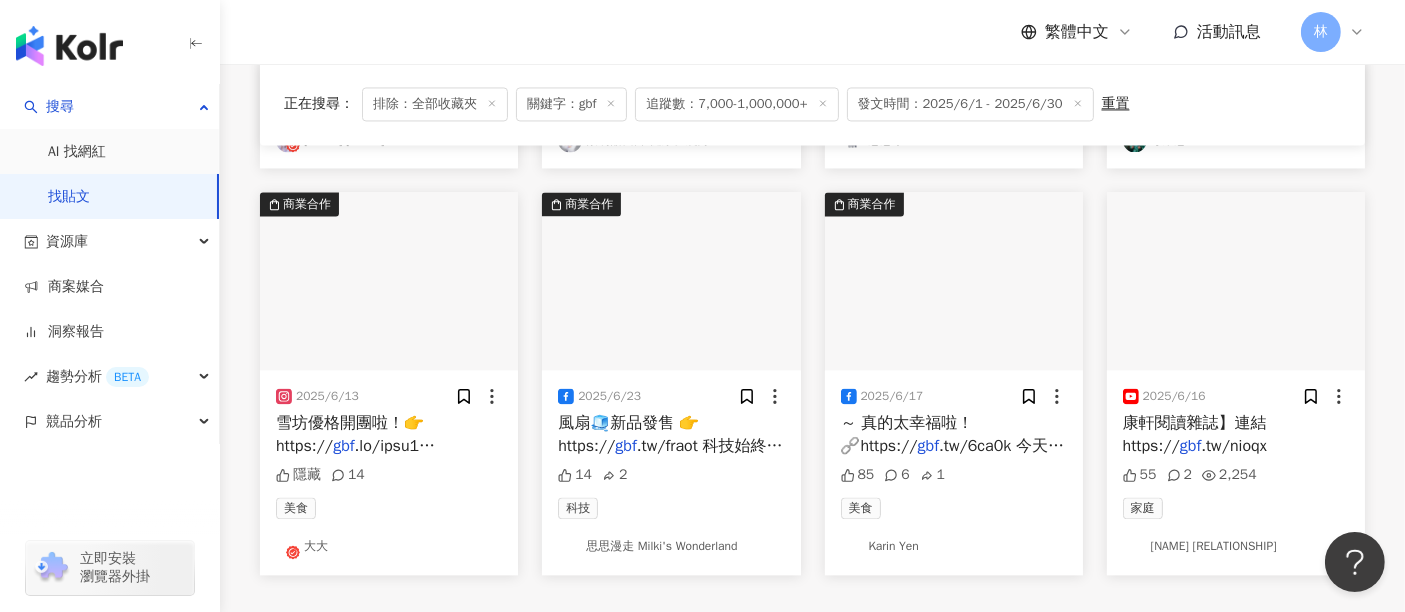 scroll, scrollTop: 19425, scrollLeft: 0, axis: vertical 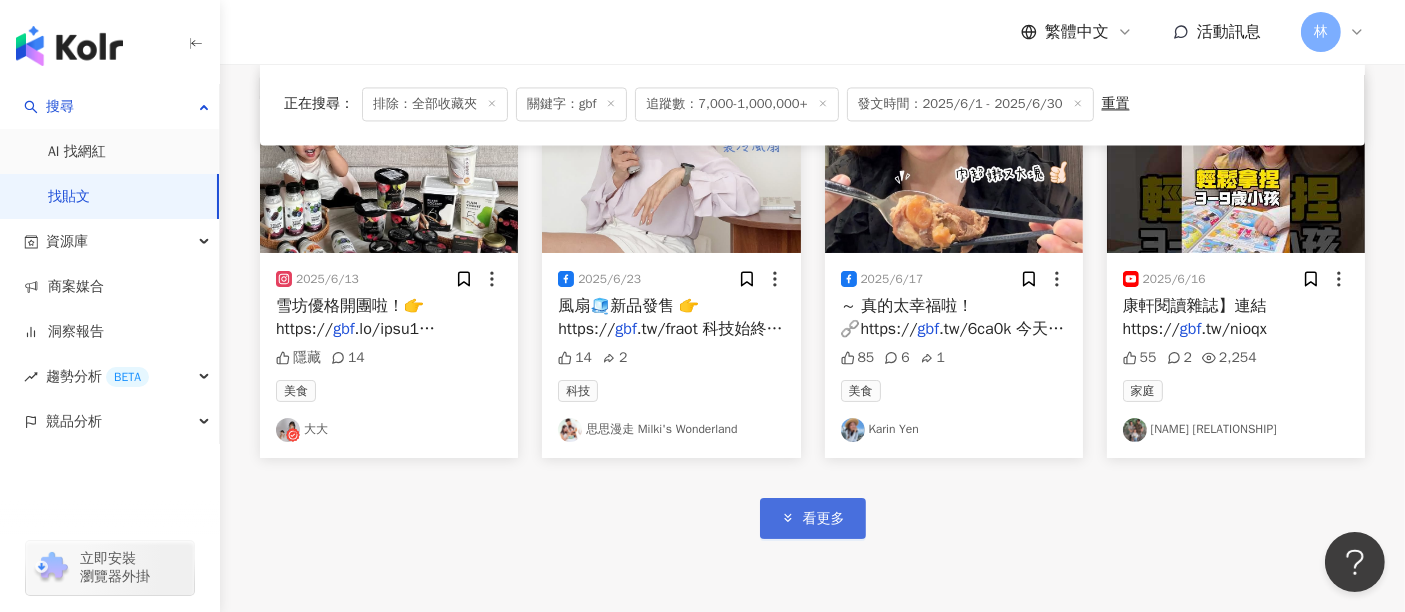 click on "看更多" at bounding box center (824, 519) 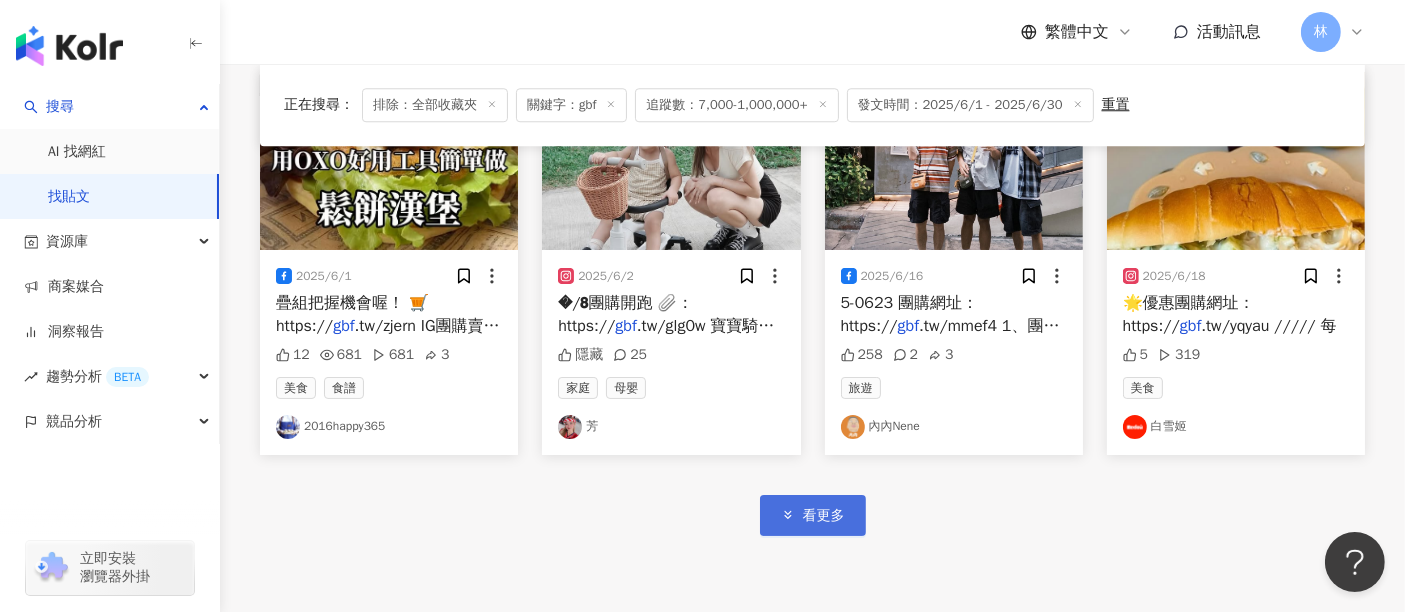 scroll, scrollTop: 20706, scrollLeft: 0, axis: vertical 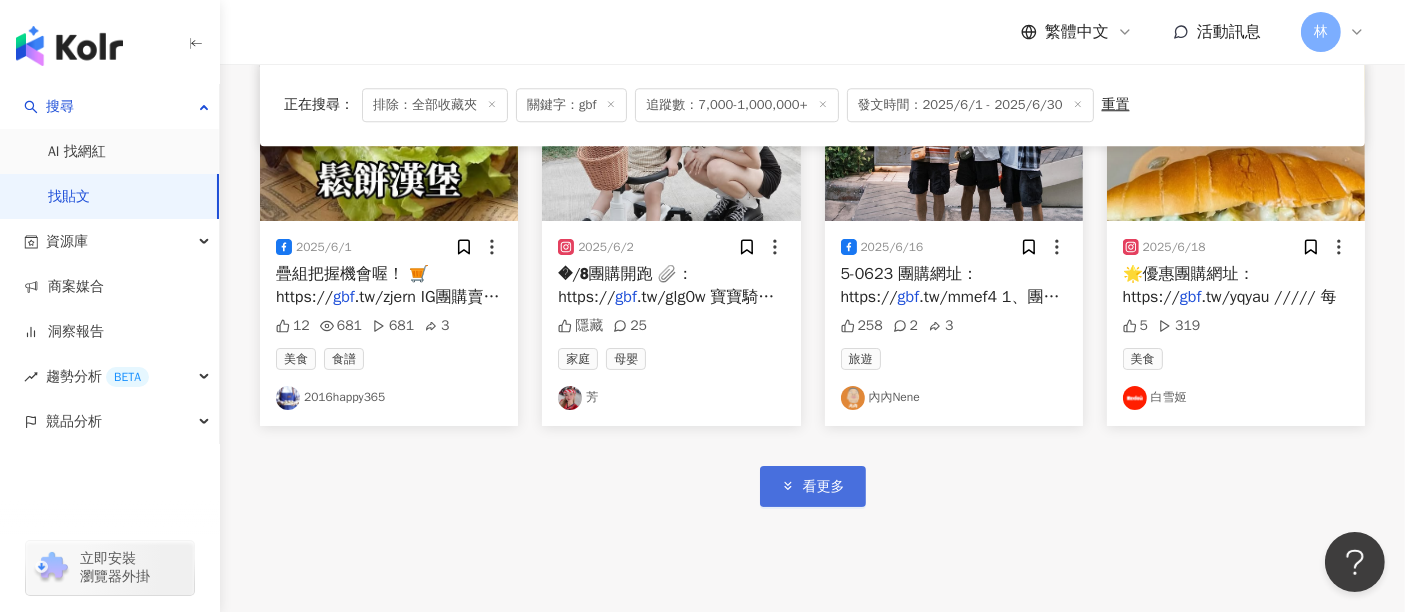 click on "看更多" at bounding box center (824, 487) 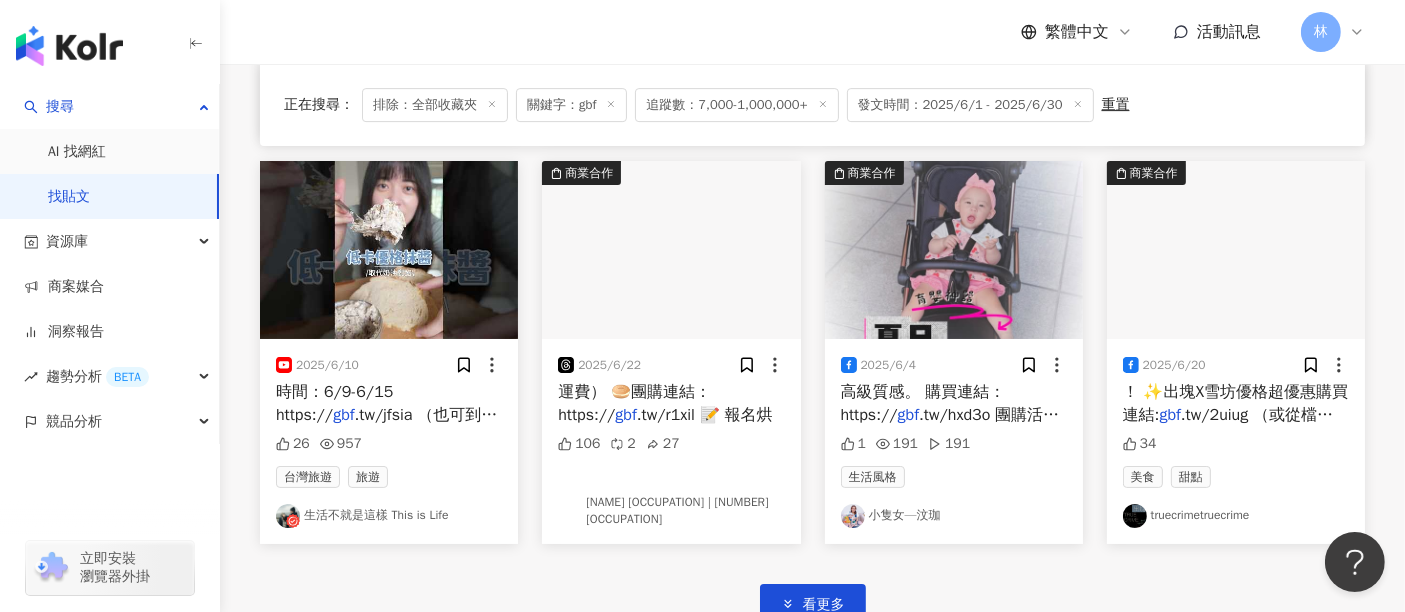 scroll, scrollTop: 21928, scrollLeft: 0, axis: vertical 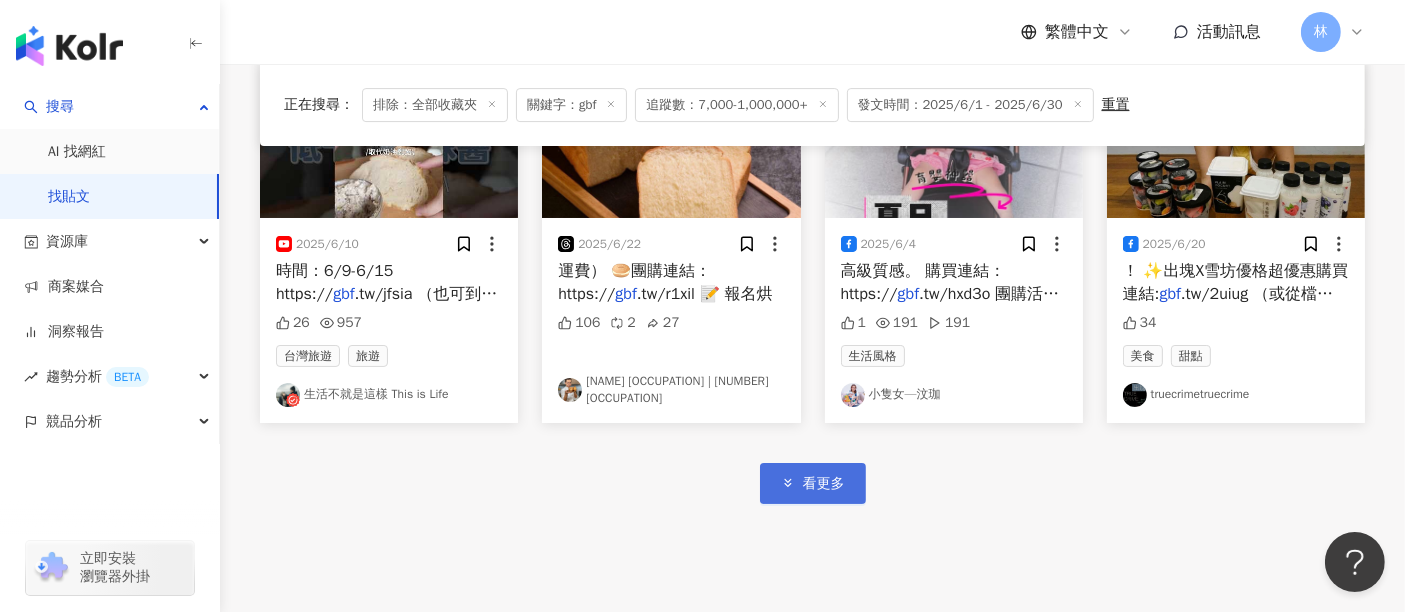 click on "看更多" at bounding box center (824, 484) 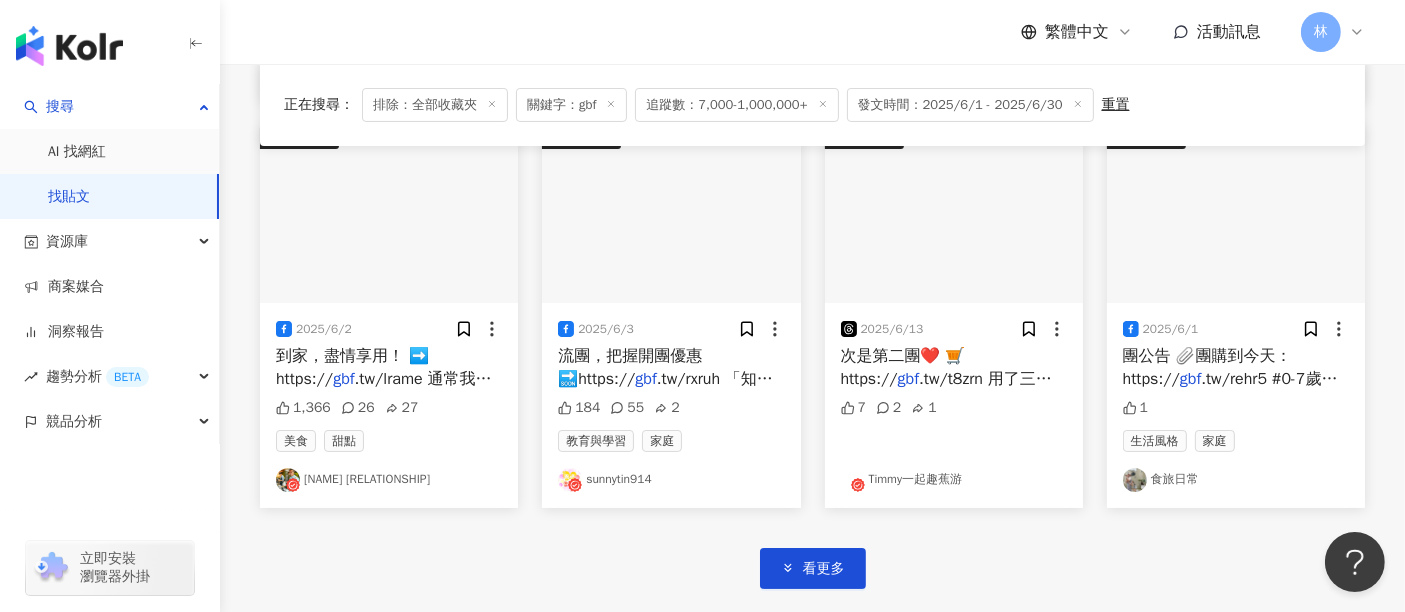scroll, scrollTop: 23151, scrollLeft: 0, axis: vertical 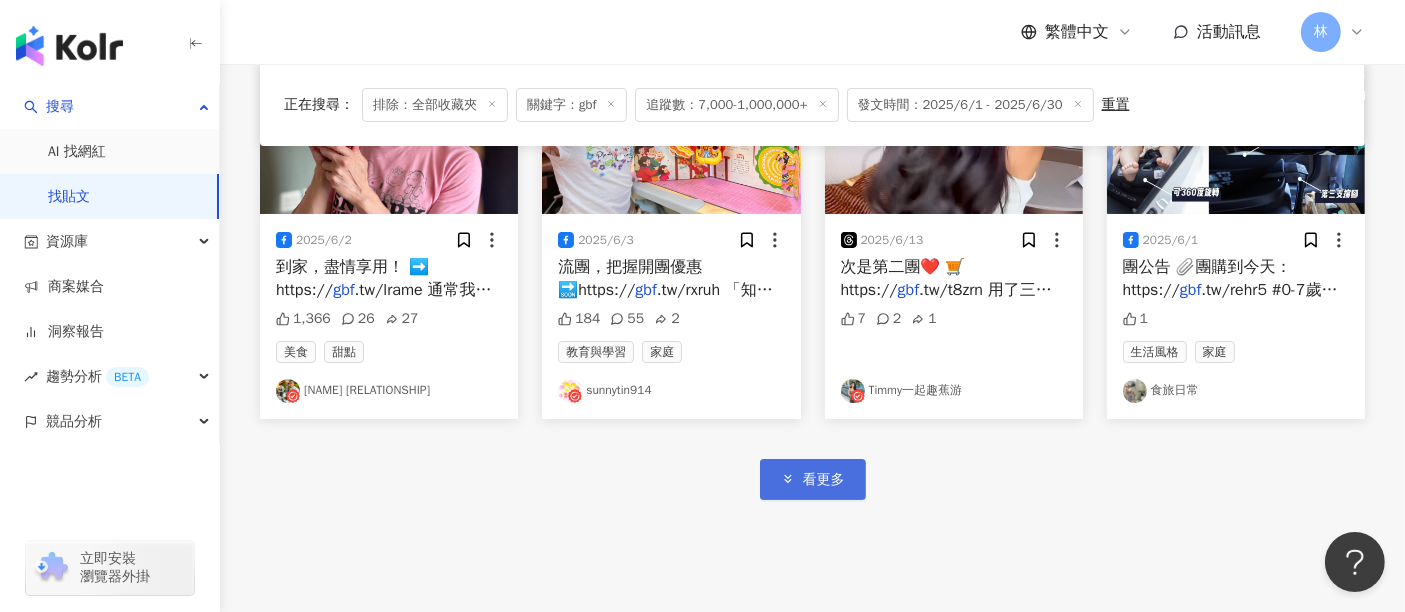 click on "看更多" at bounding box center (824, 480) 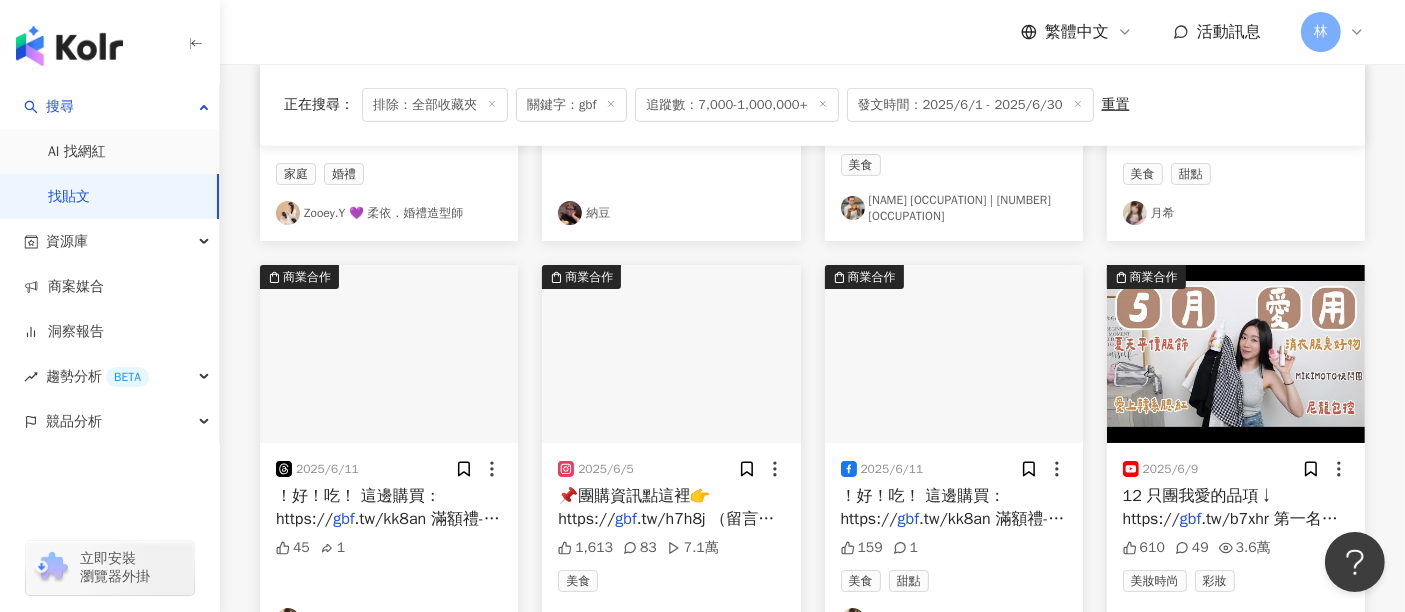 scroll, scrollTop: 24262, scrollLeft: 0, axis: vertical 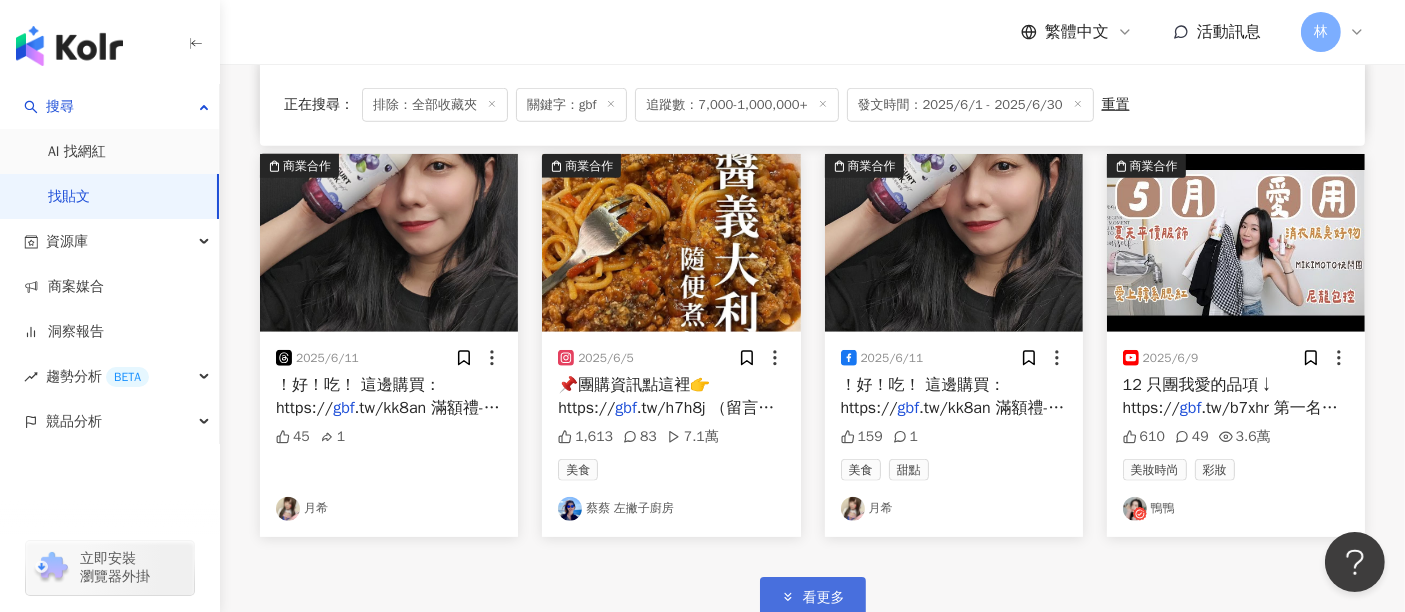click on "看更多" at bounding box center (813, 597) 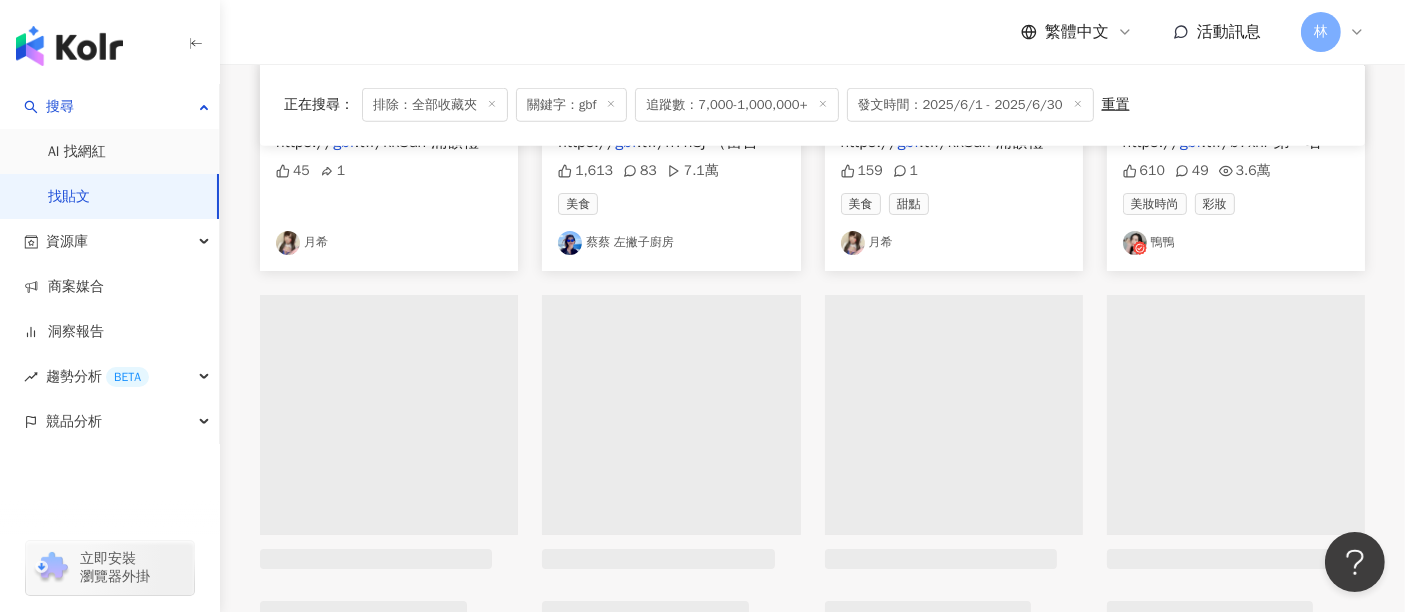 scroll, scrollTop: 24606, scrollLeft: 0, axis: vertical 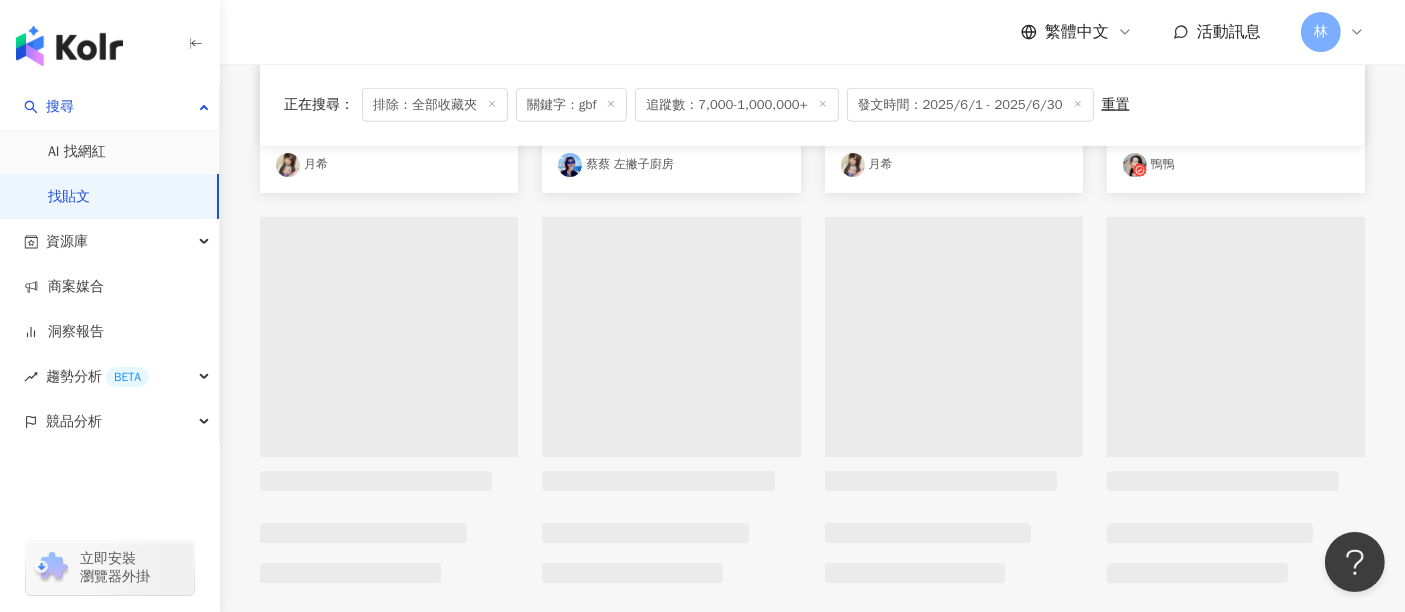 click at bounding box center [1236, 407] 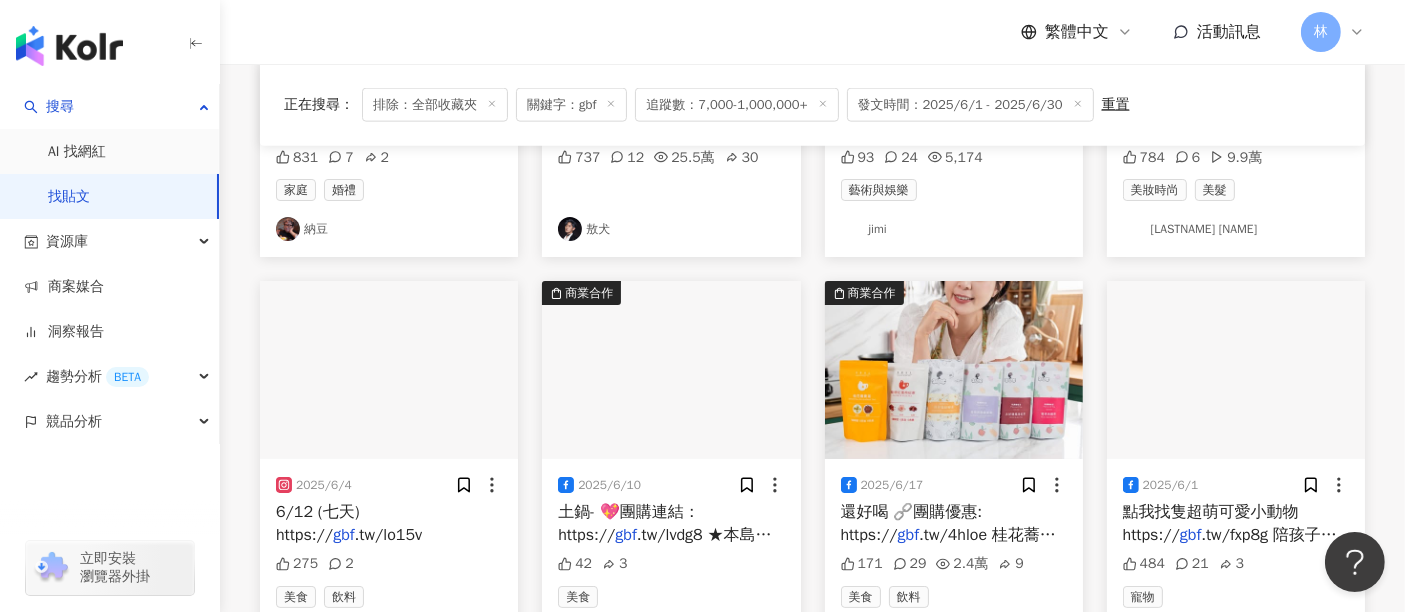 scroll, scrollTop: 25606, scrollLeft: 0, axis: vertical 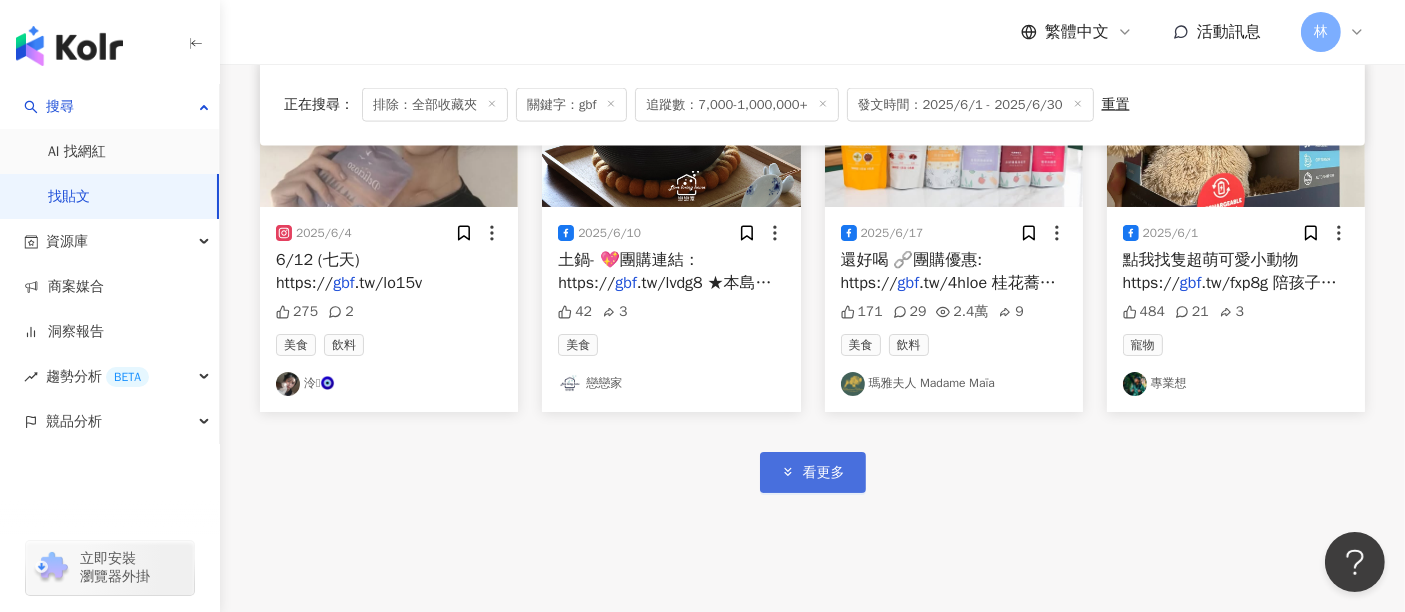 click 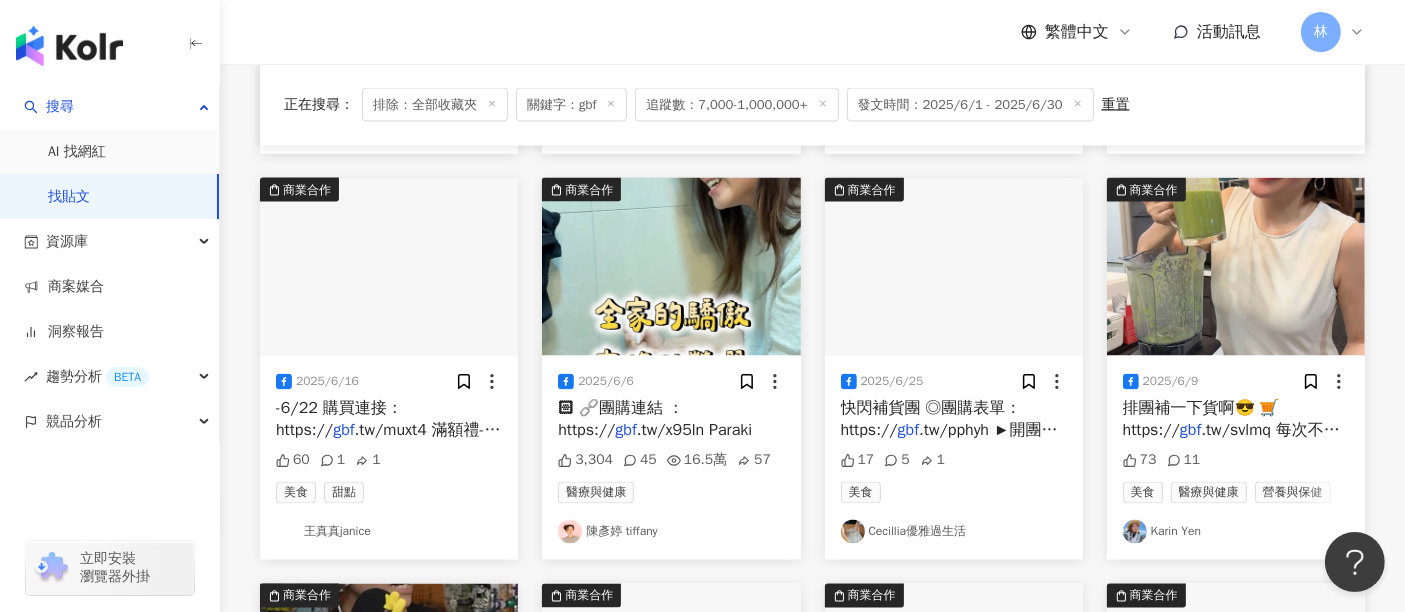 scroll, scrollTop: 26273, scrollLeft: 0, axis: vertical 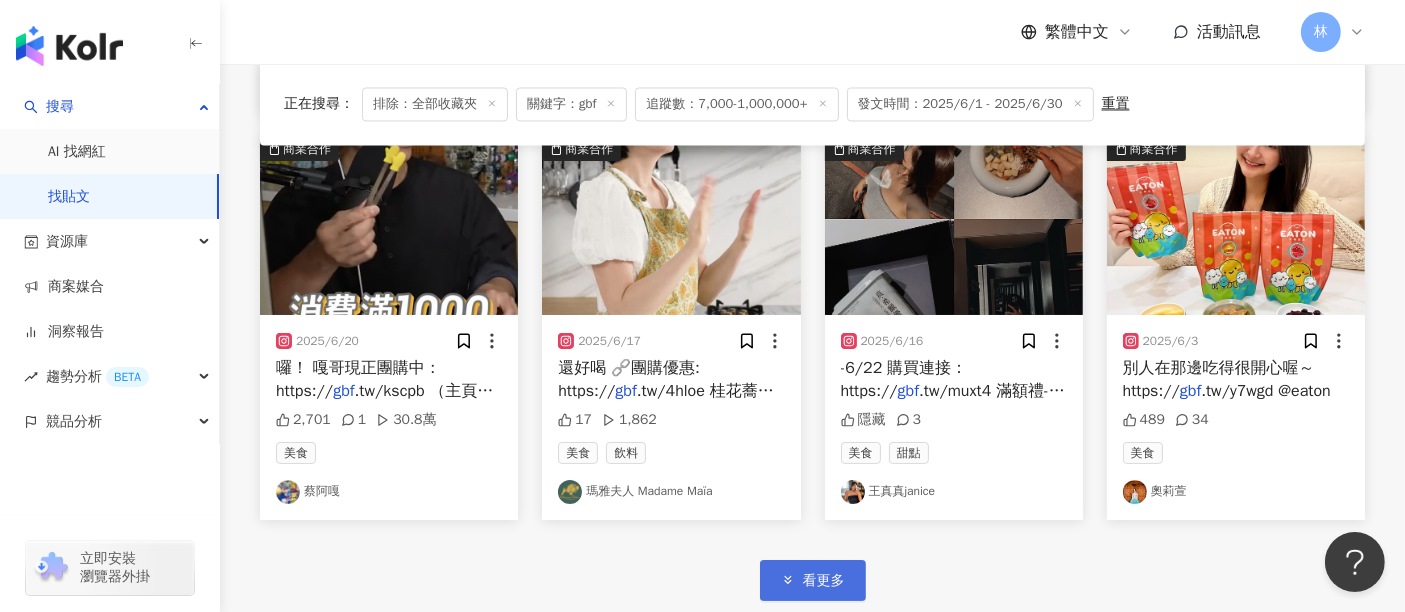click on "看更多" at bounding box center (824, 581) 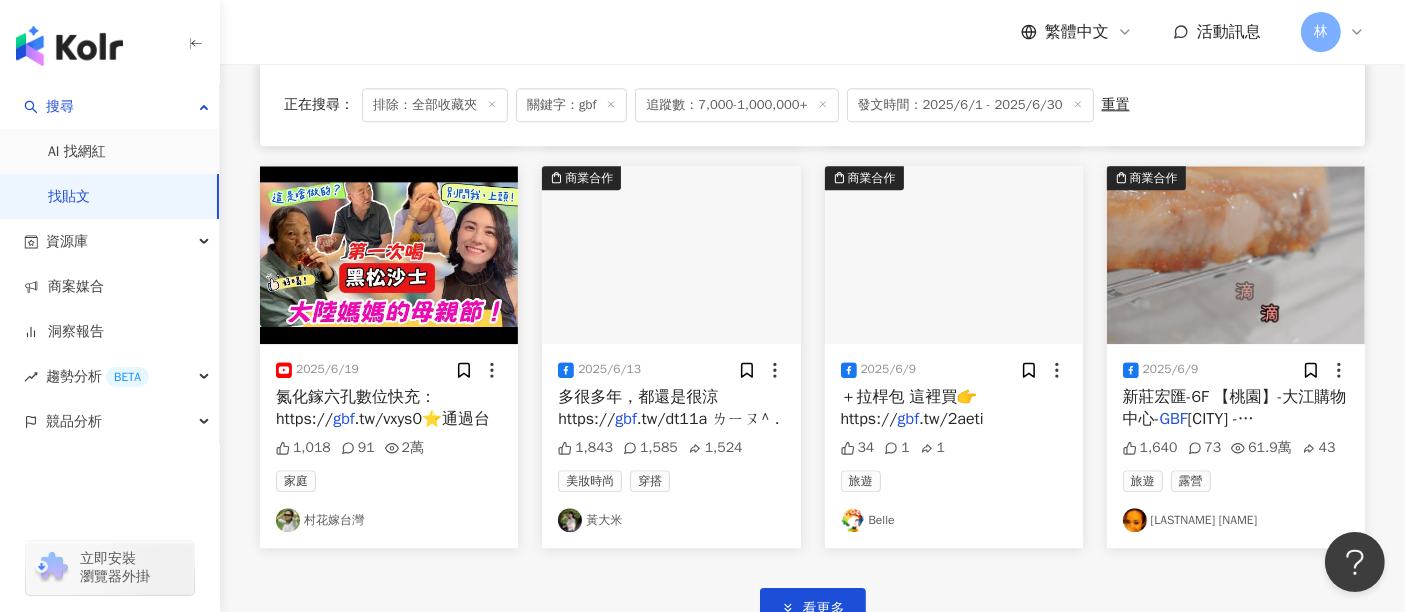 scroll, scrollTop: 27940, scrollLeft: 0, axis: vertical 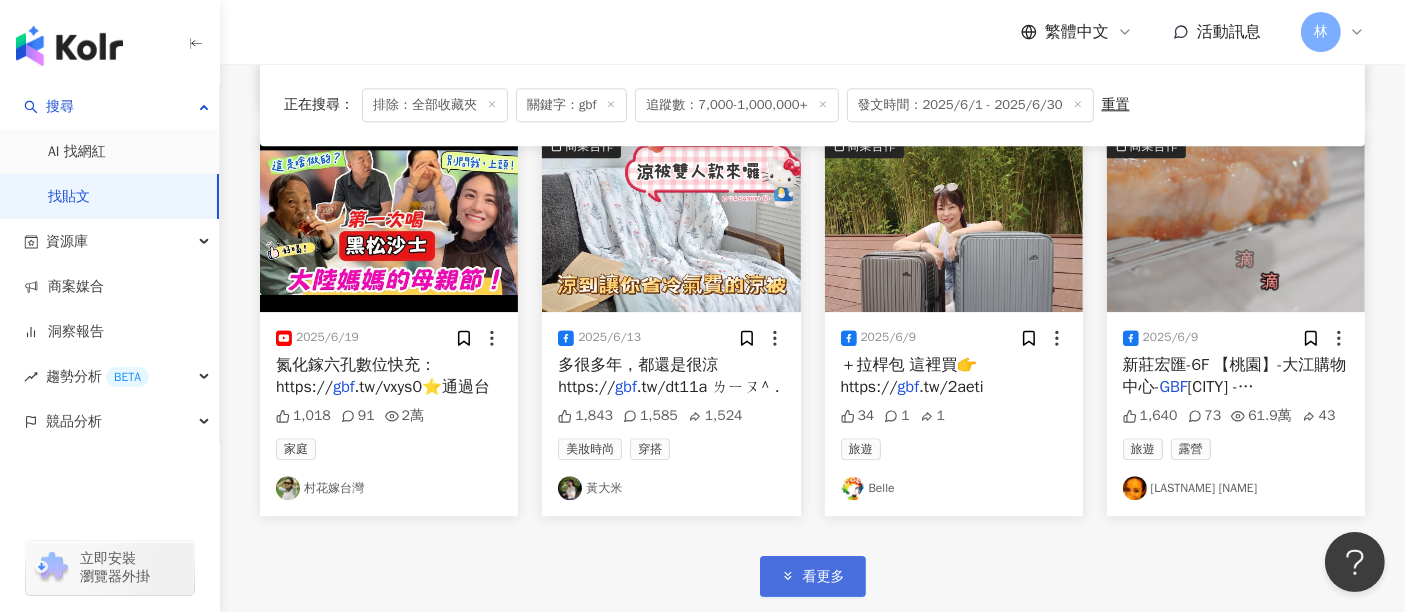 click on "看更多" at bounding box center [813, 576] 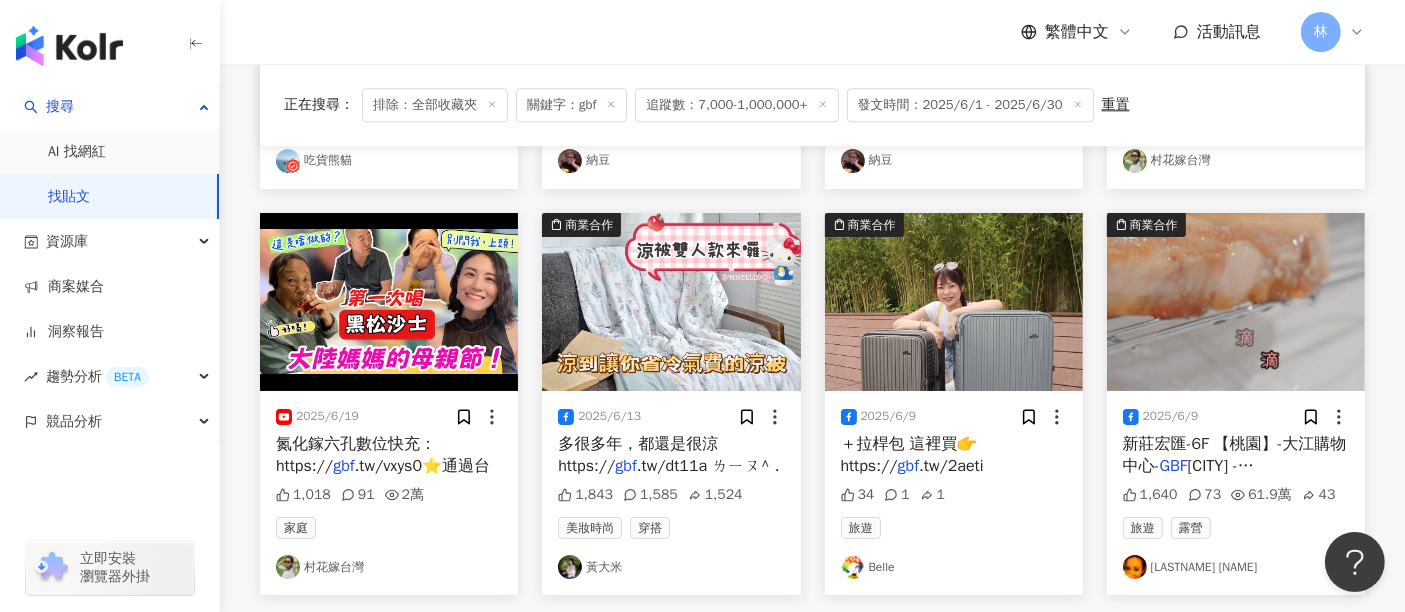 scroll, scrollTop: 27828, scrollLeft: 0, axis: vertical 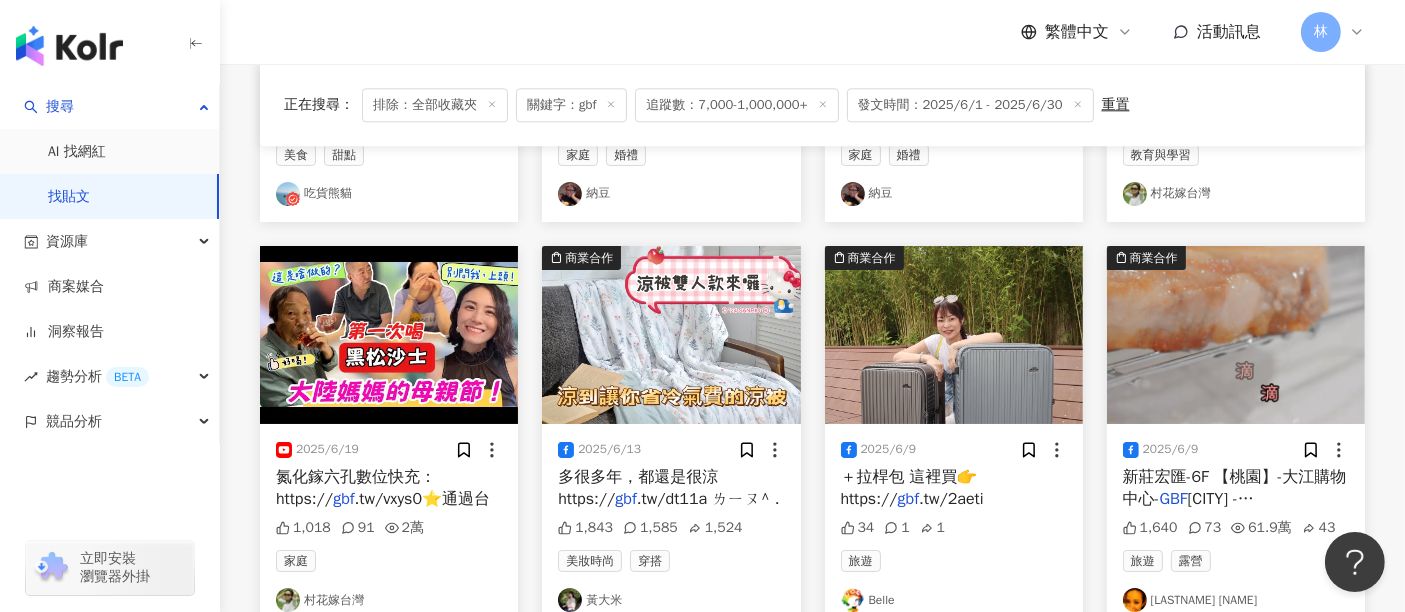 click at bounding box center [671, 335] 